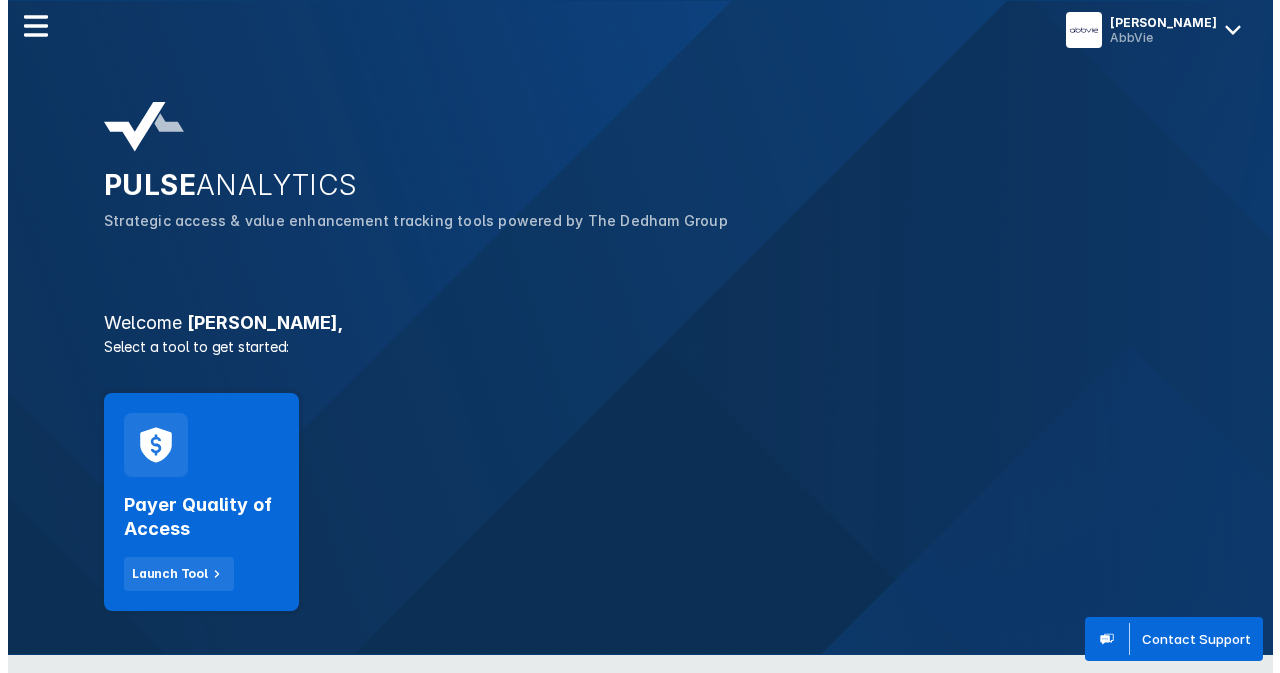 scroll, scrollTop: 0, scrollLeft: 0, axis: both 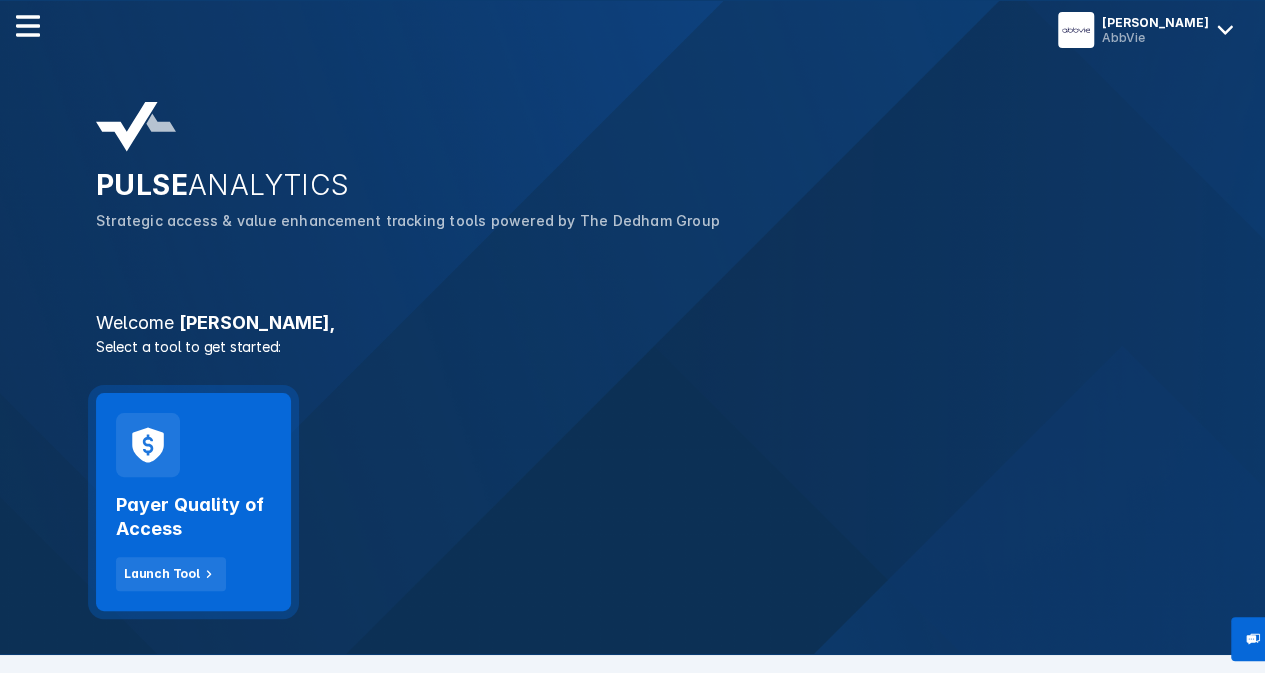 click on "Payer Quality of Access Launch Tool" at bounding box center [193, 502] 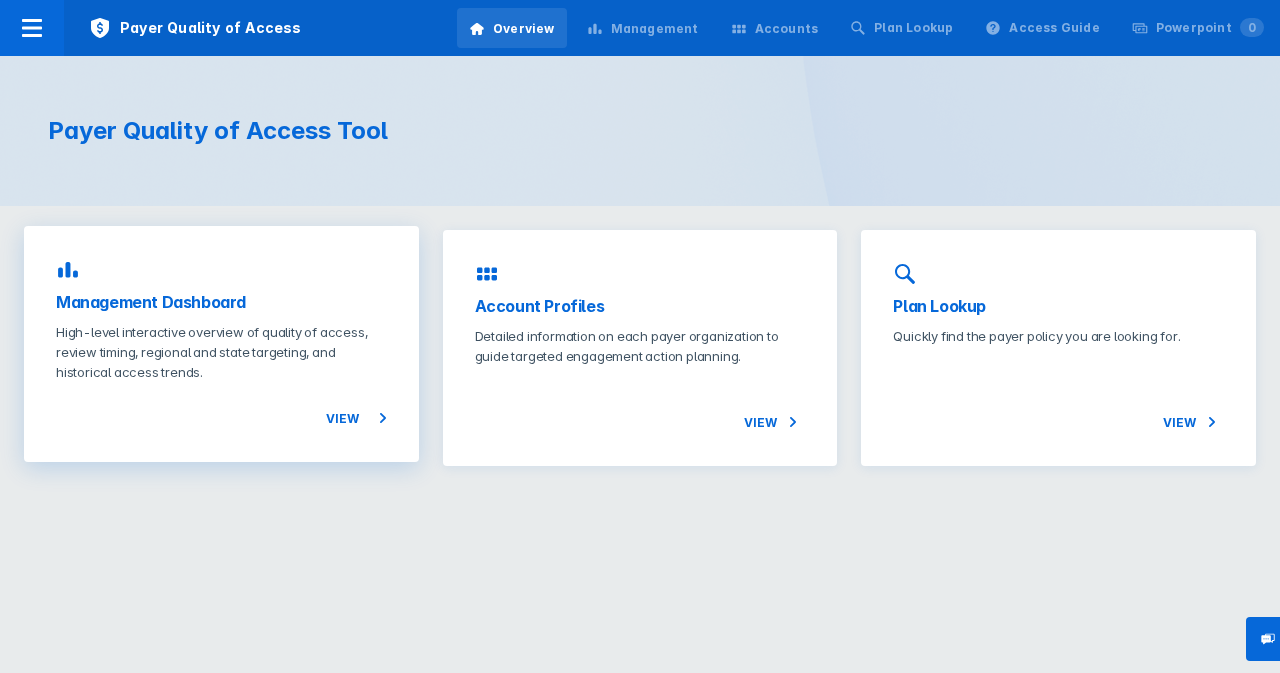 click on "High-level interactive overview of quality of access, review timing, regional and state targeting, and historical access trends." at bounding box center [221, 352] 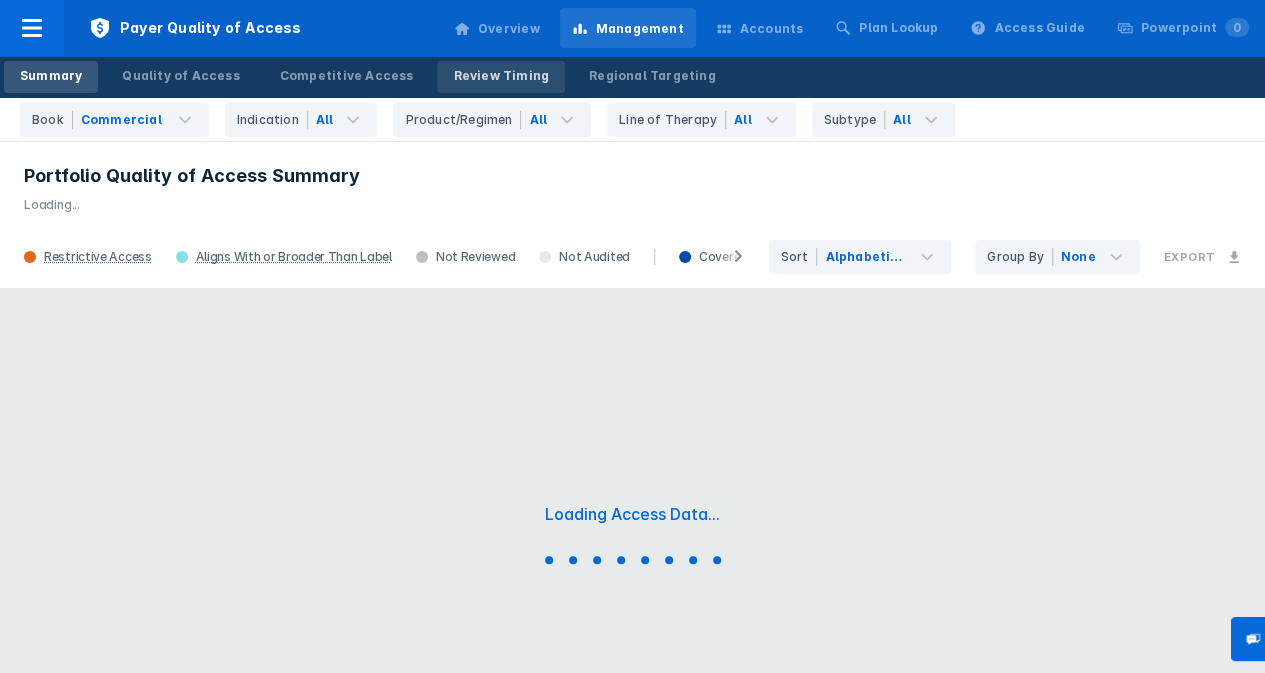click on "Review Timing" at bounding box center (501, 76) 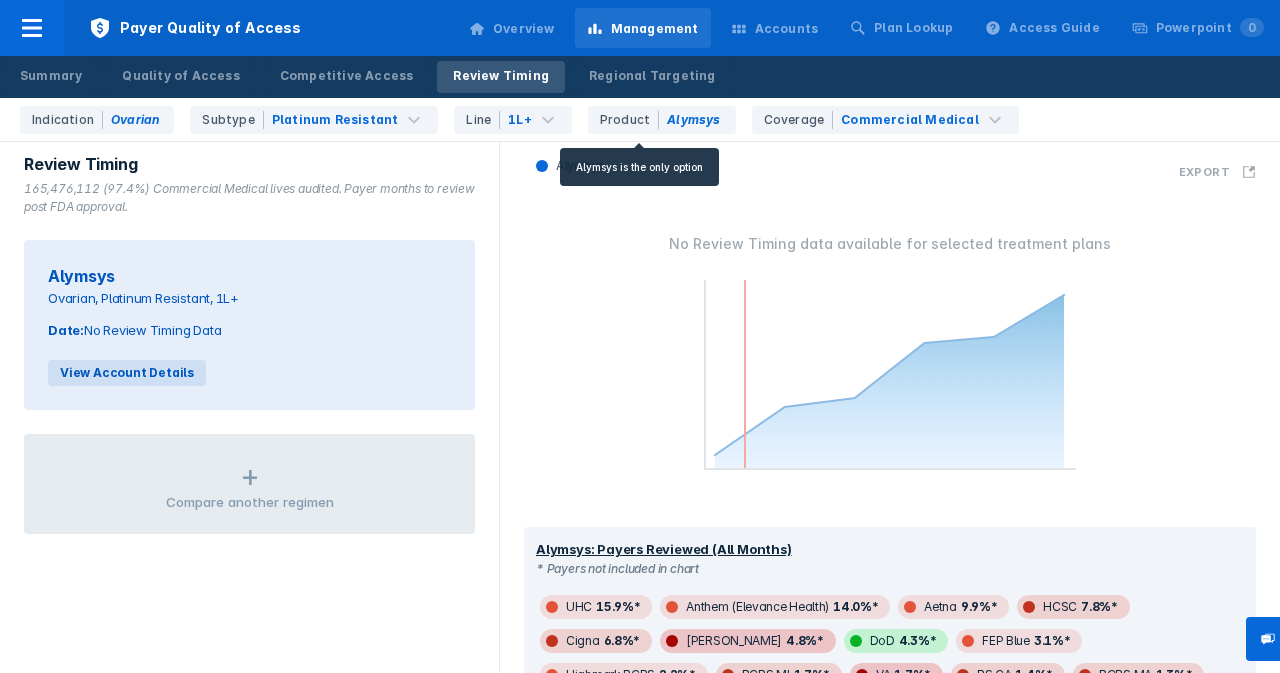 click on "Product Alymsys" at bounding box center (662, 120) 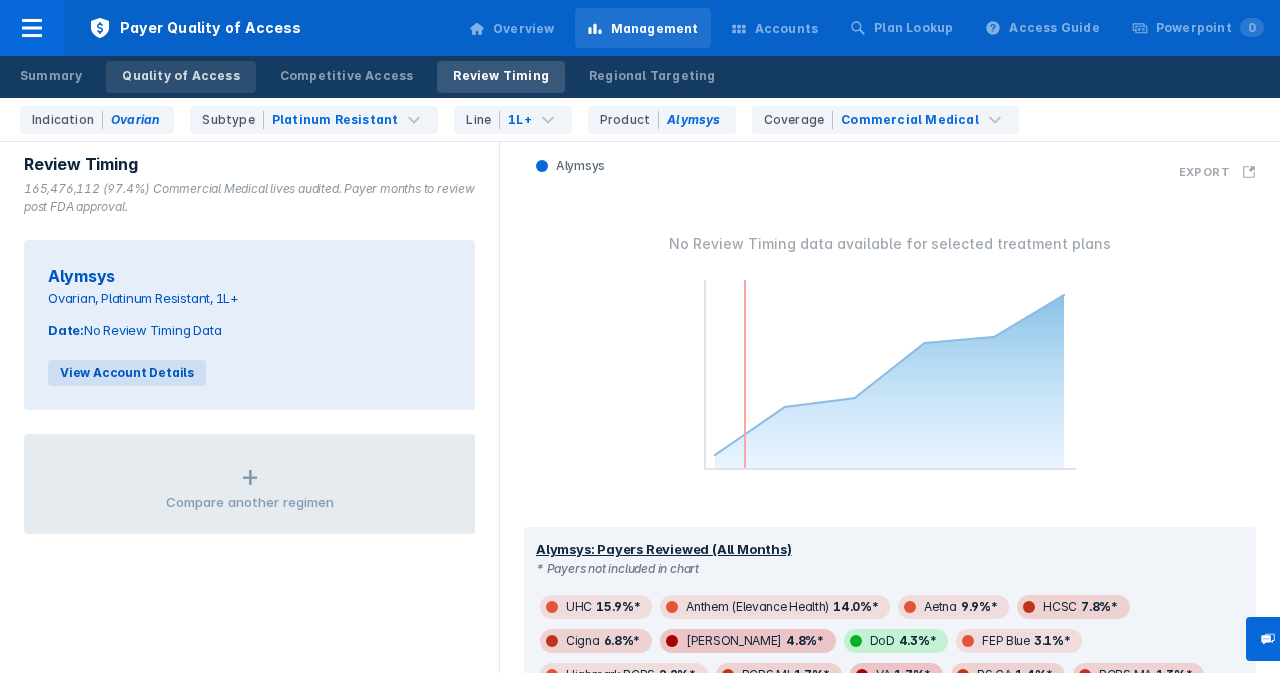 click on "Quality of Access" at bounding box center [180, 76] 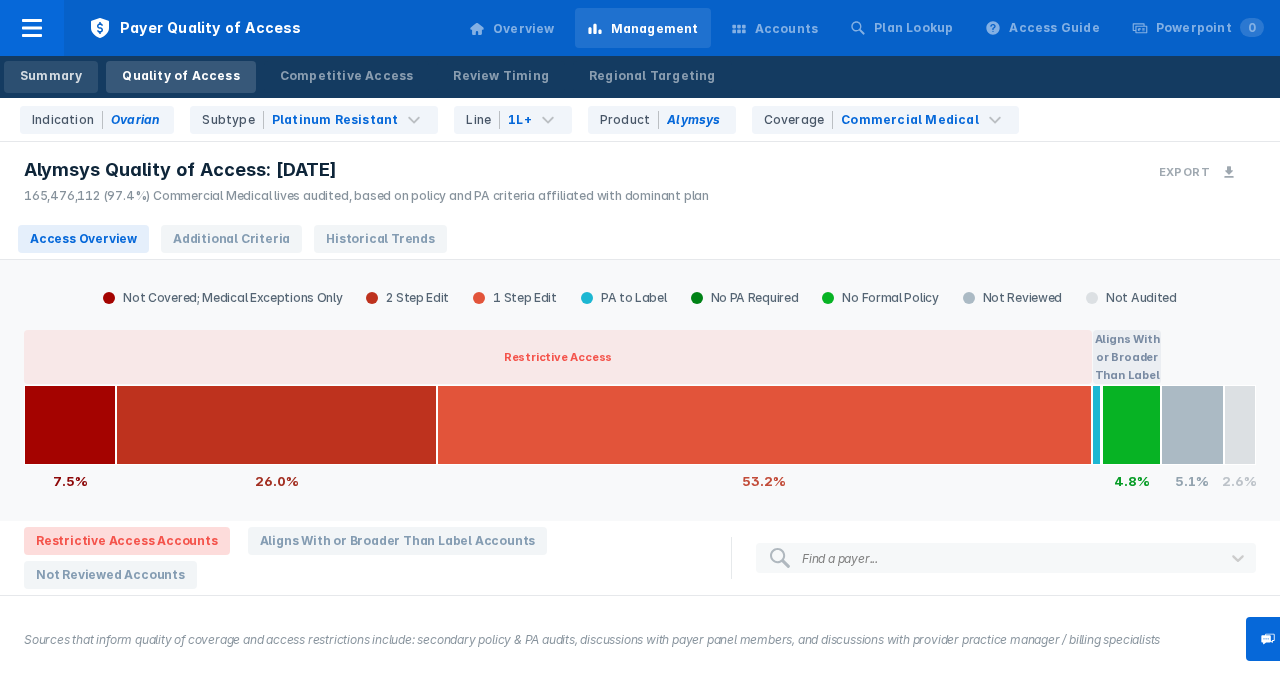 click on "Summary" at bounding box center (51, 76) 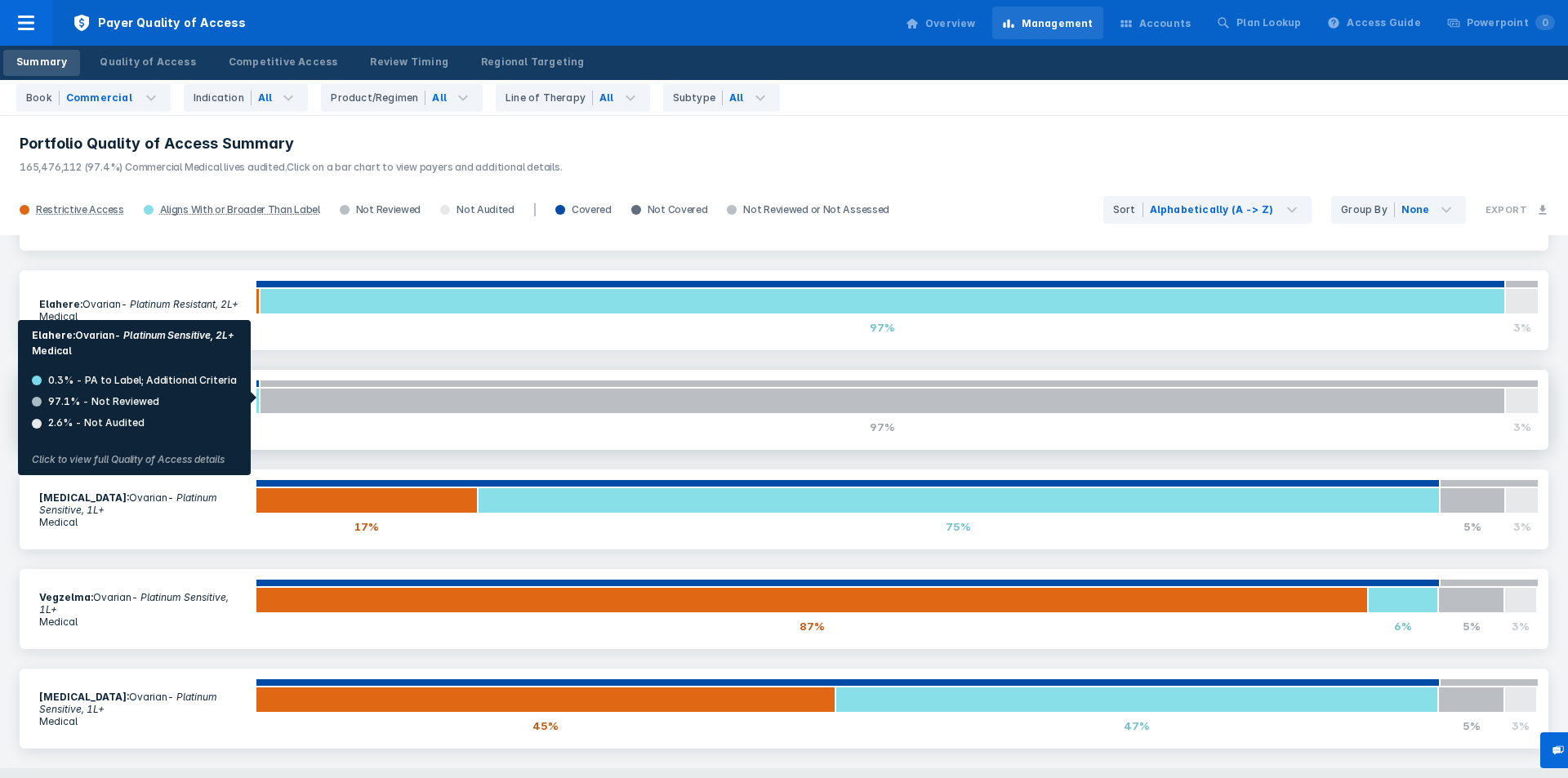 scroll, scrollTop: 401, scrollLeft: 0, axis: vertical 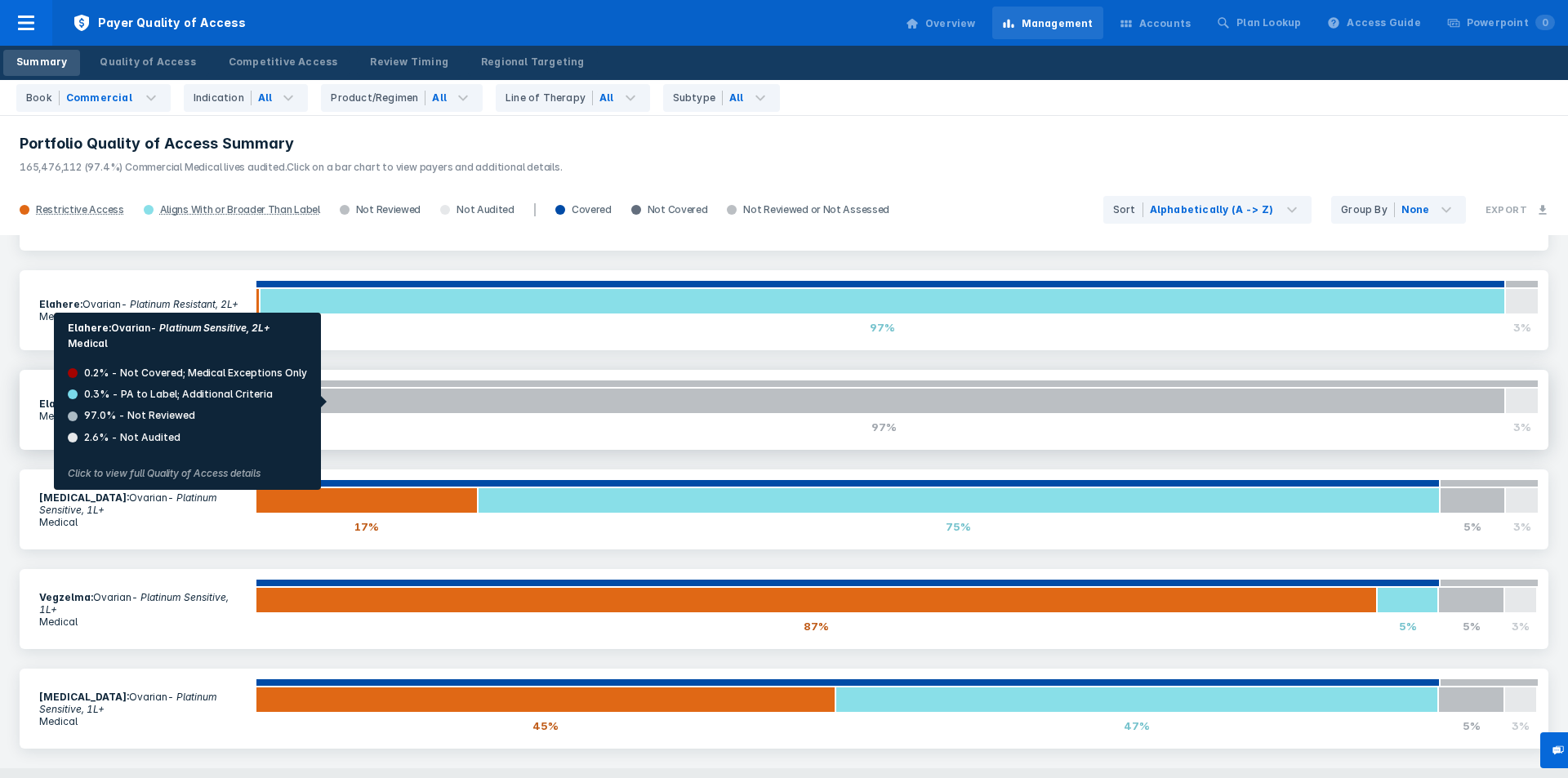 click at bounding box center (884, 401) 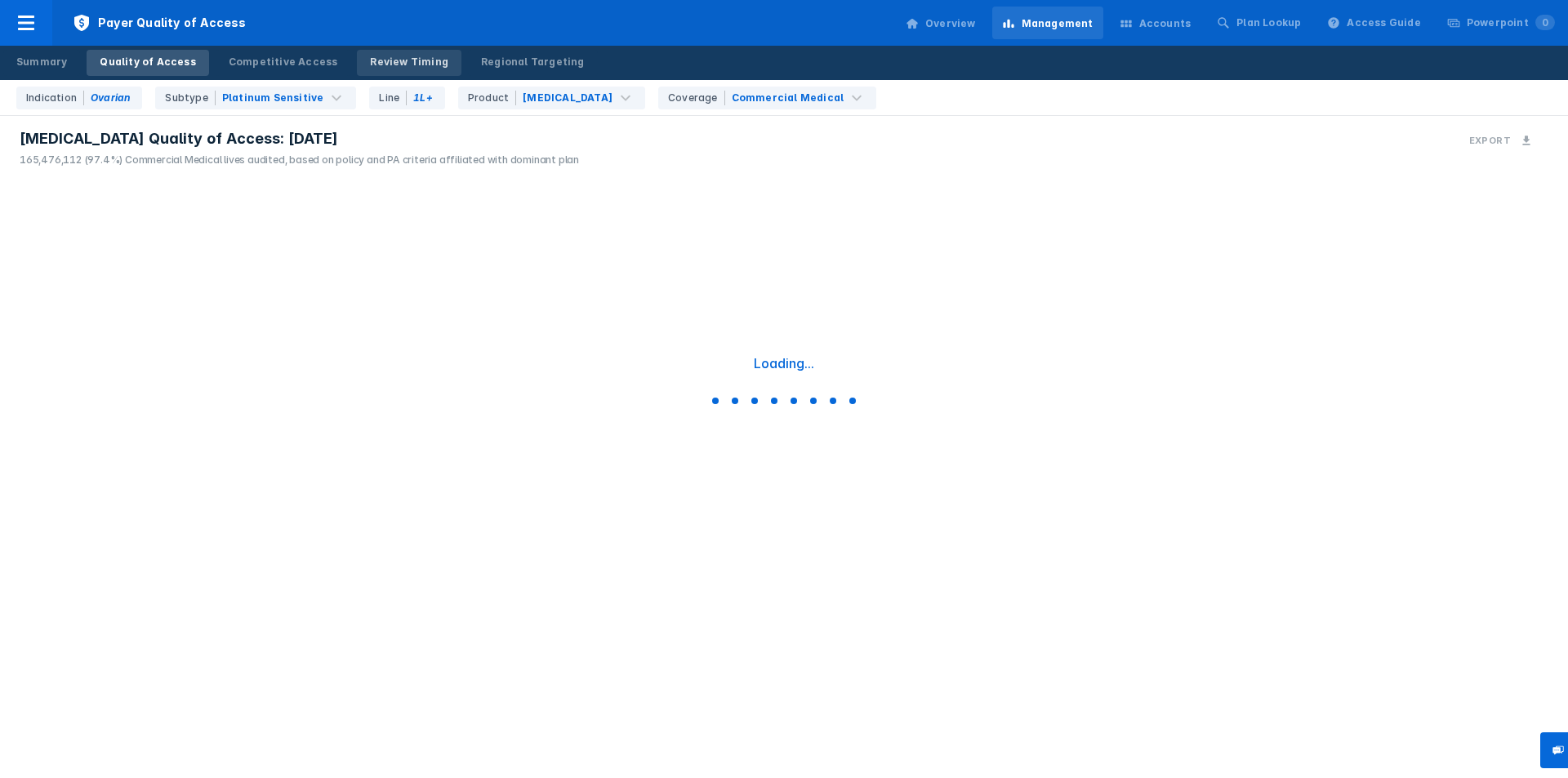 click on "Review Timing" at bounding box center [409, 62] 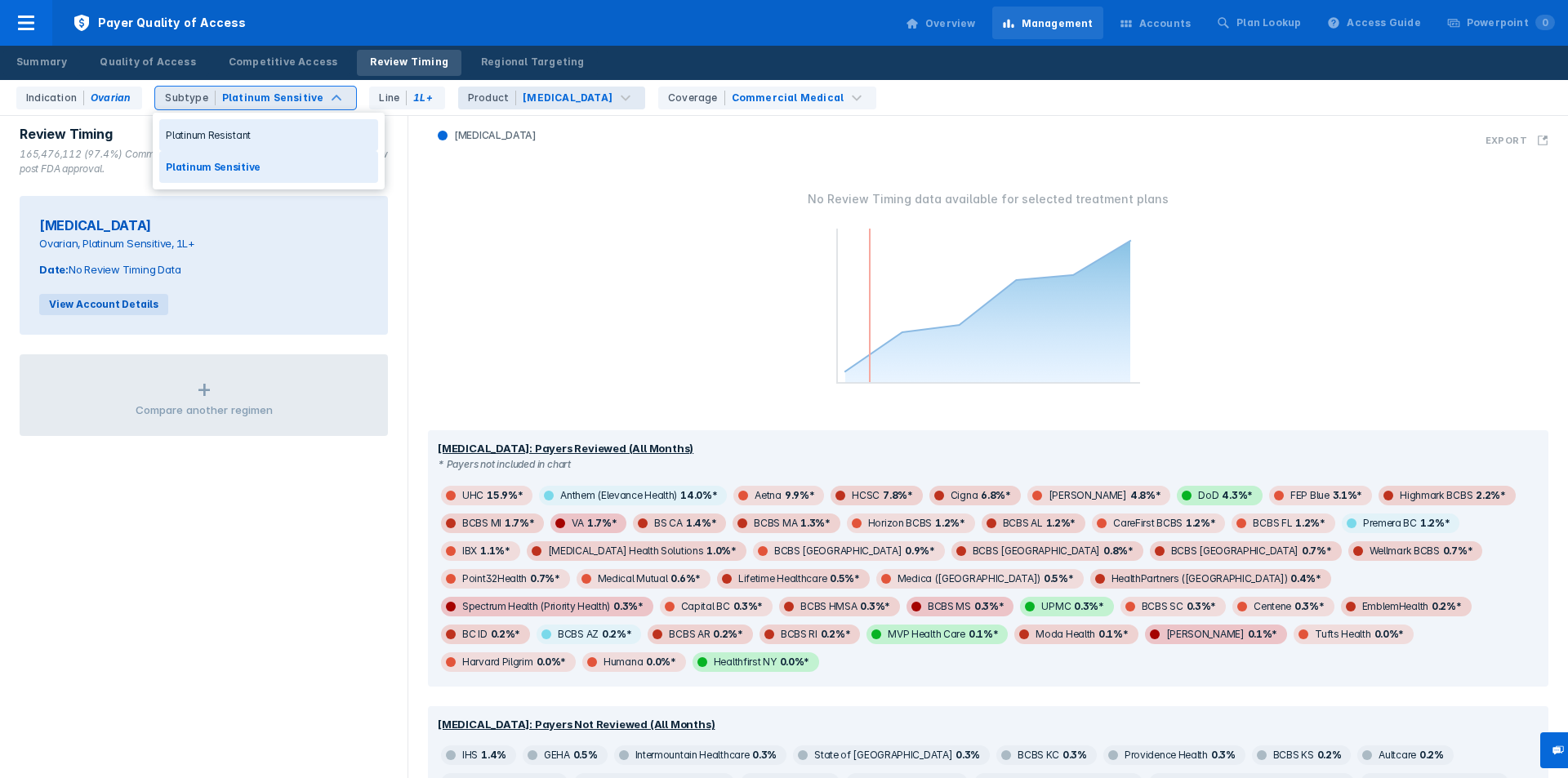 click on "Subtype Platinum Sensitive" at bounding box center (256, 98) 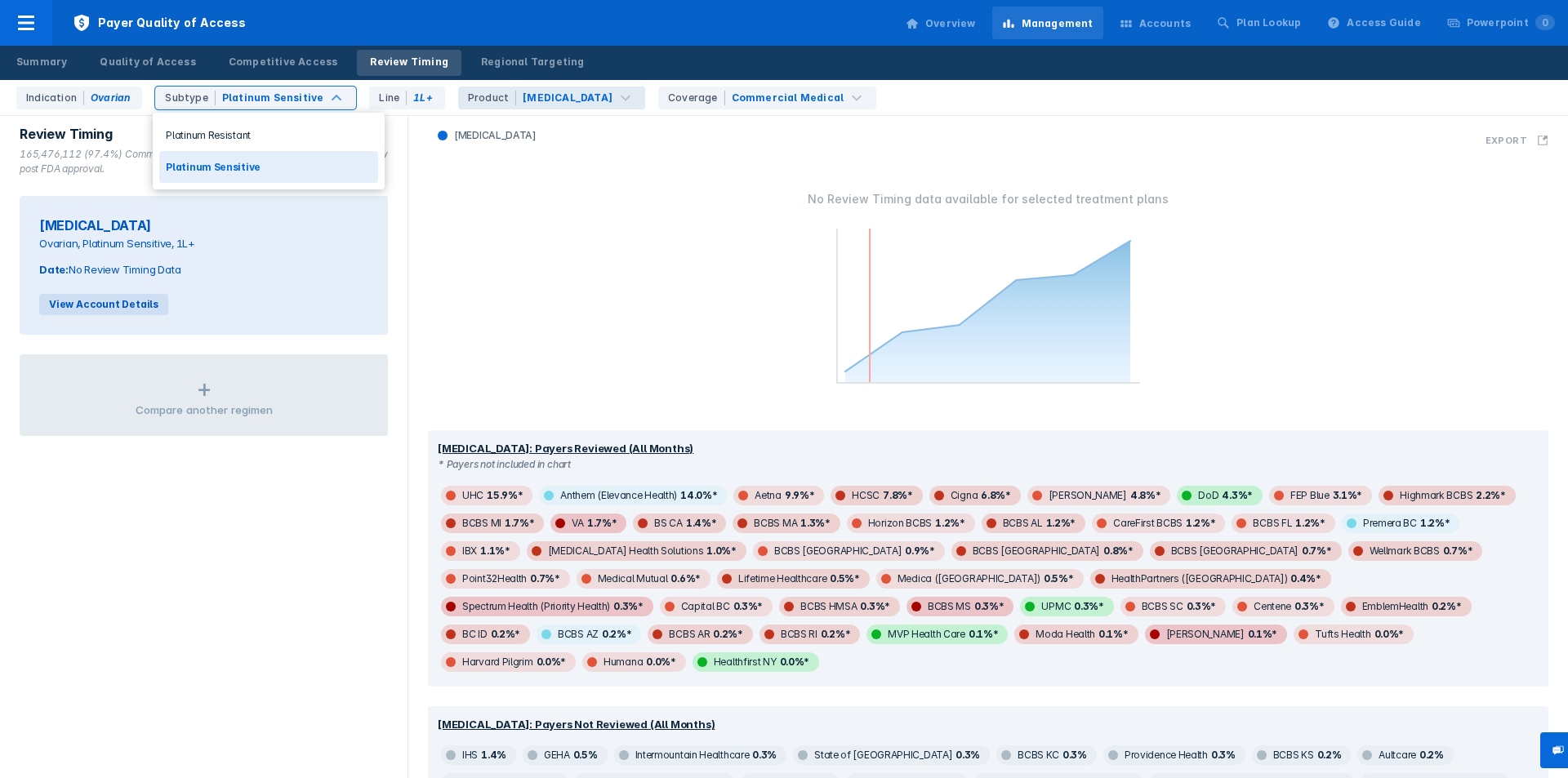 click on "Platinum Sensitive" at bounding box center [269, 167] 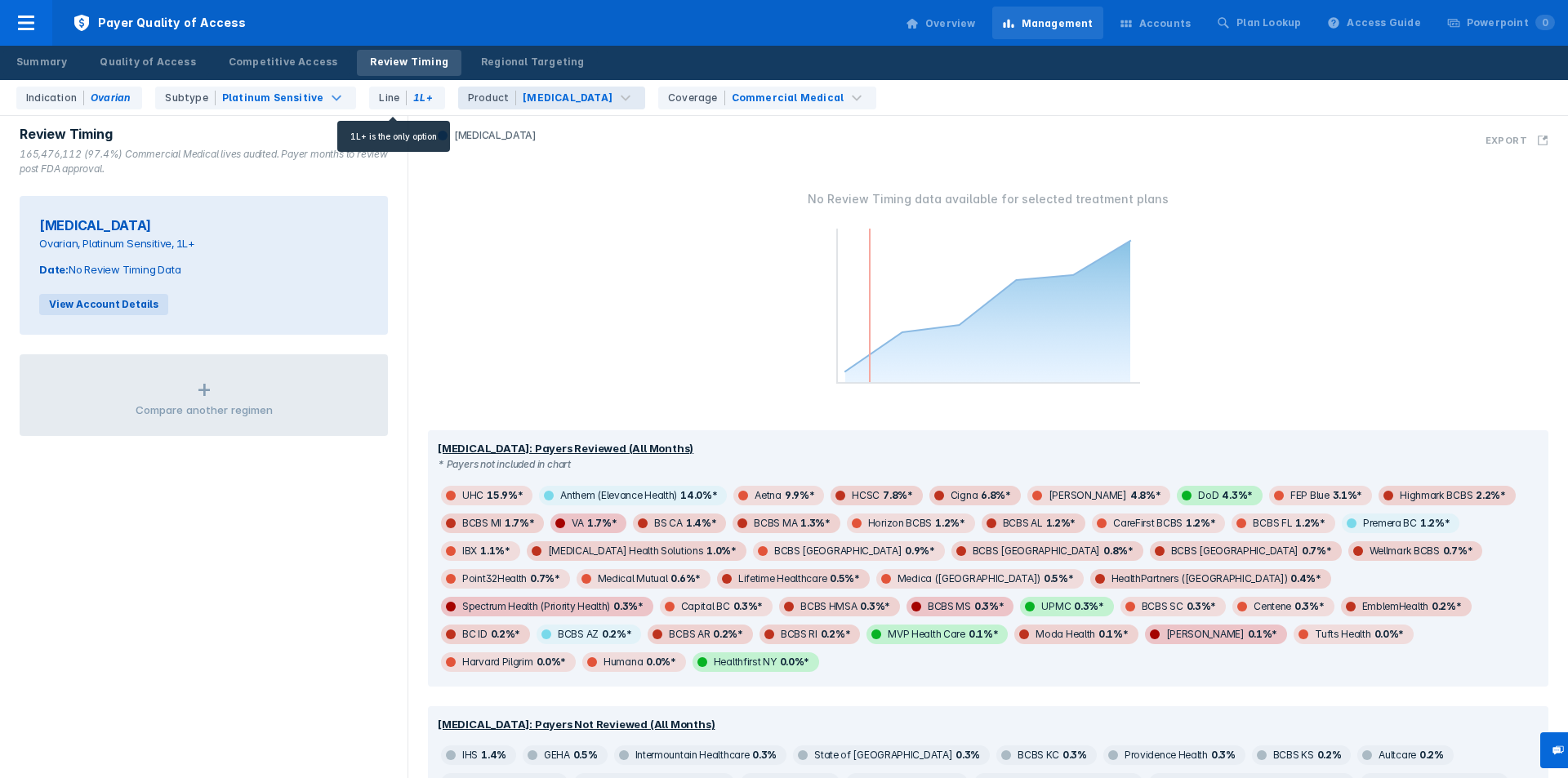 click on "Line 1L+" at bounding box center (407, 98) 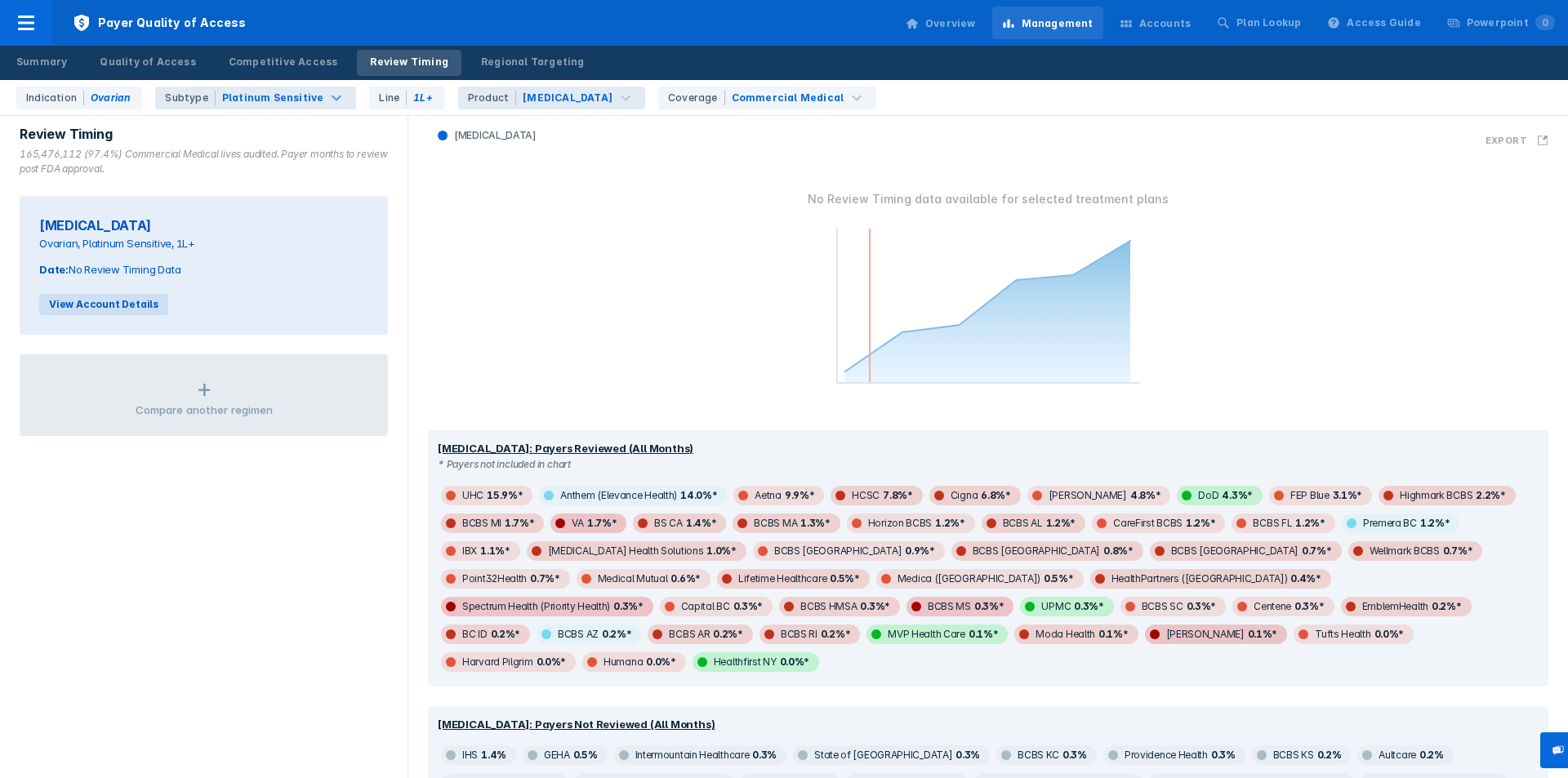 click on "Platinum Sensitive" at bounding box center (273, 98) 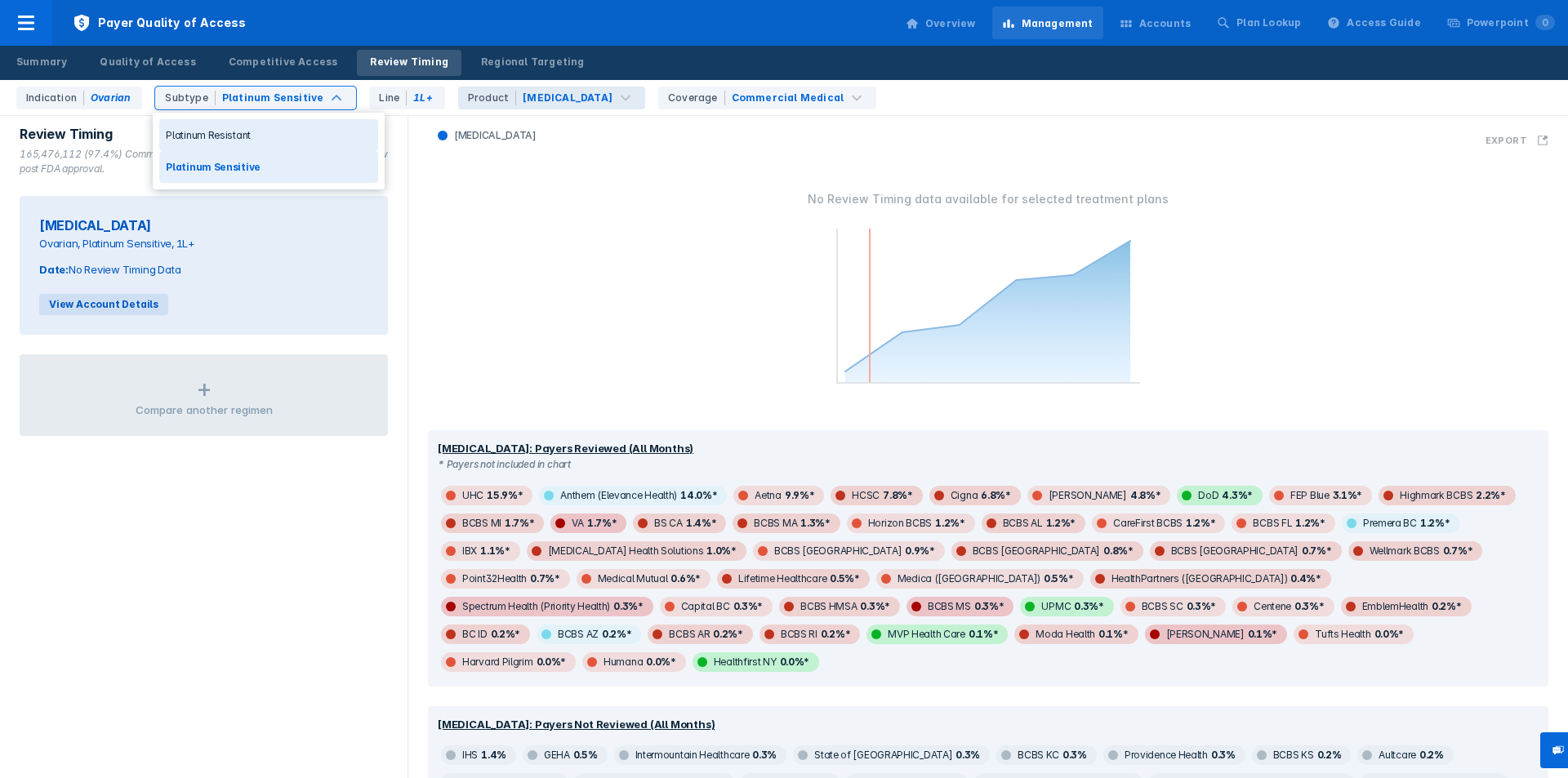 click on "Platinum Resistant" at bounding box center [269, 135] 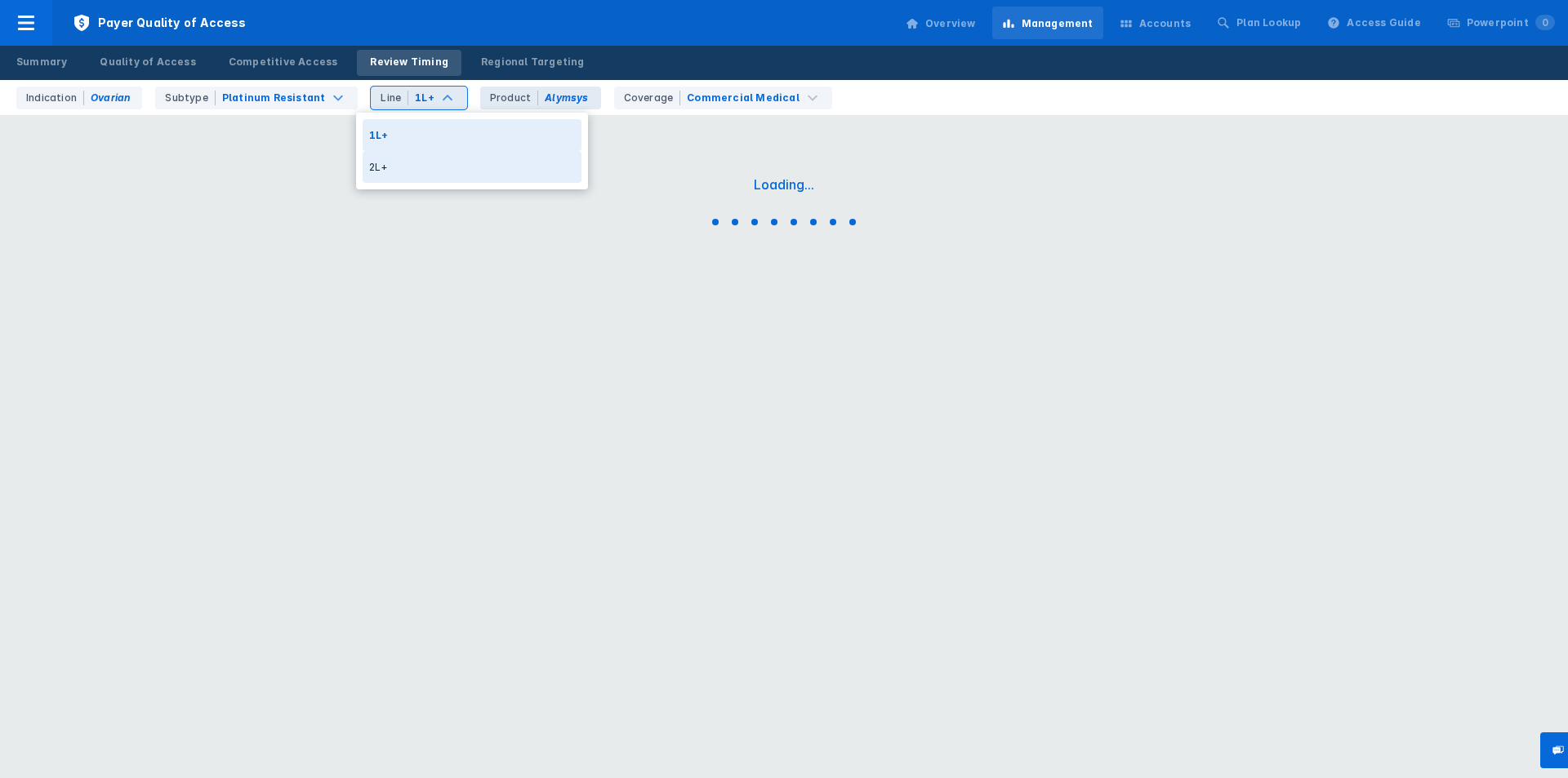 click on "2L+" at bounding box center (472, 167) 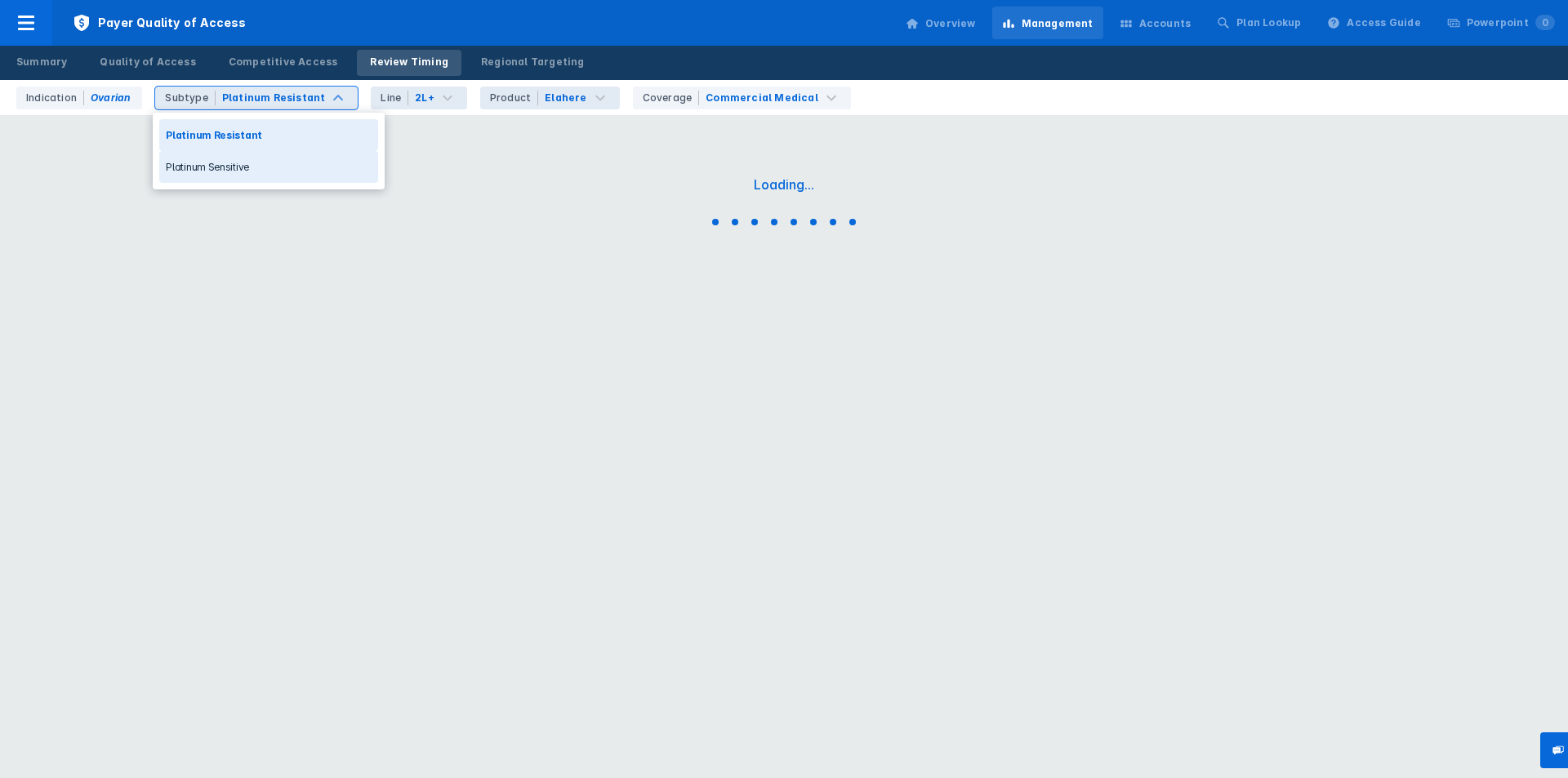 click on "Platinum Sensitive" at bounding box center (269, 167) 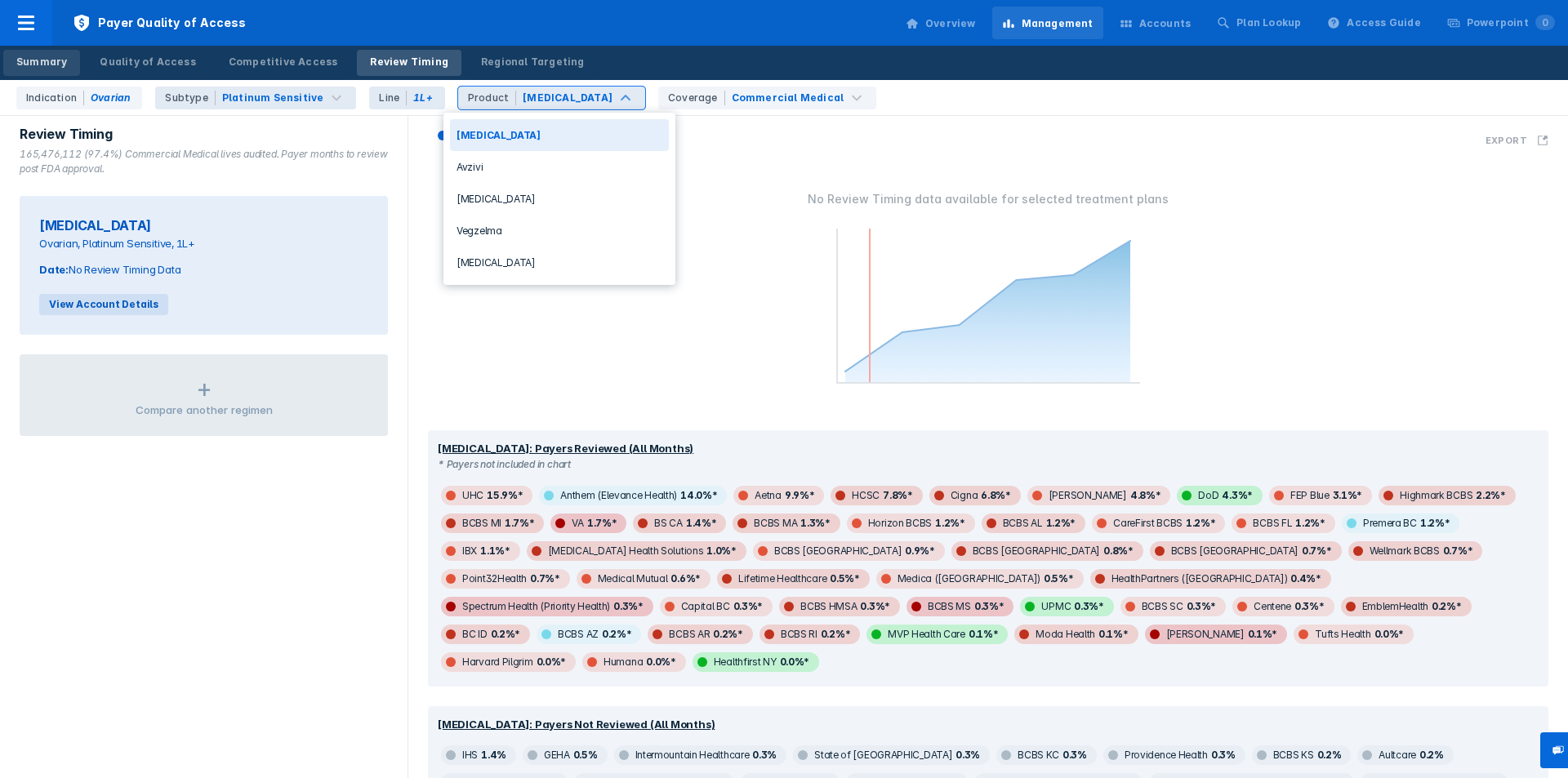 click on "Summary" at bounding box center (42, 63) 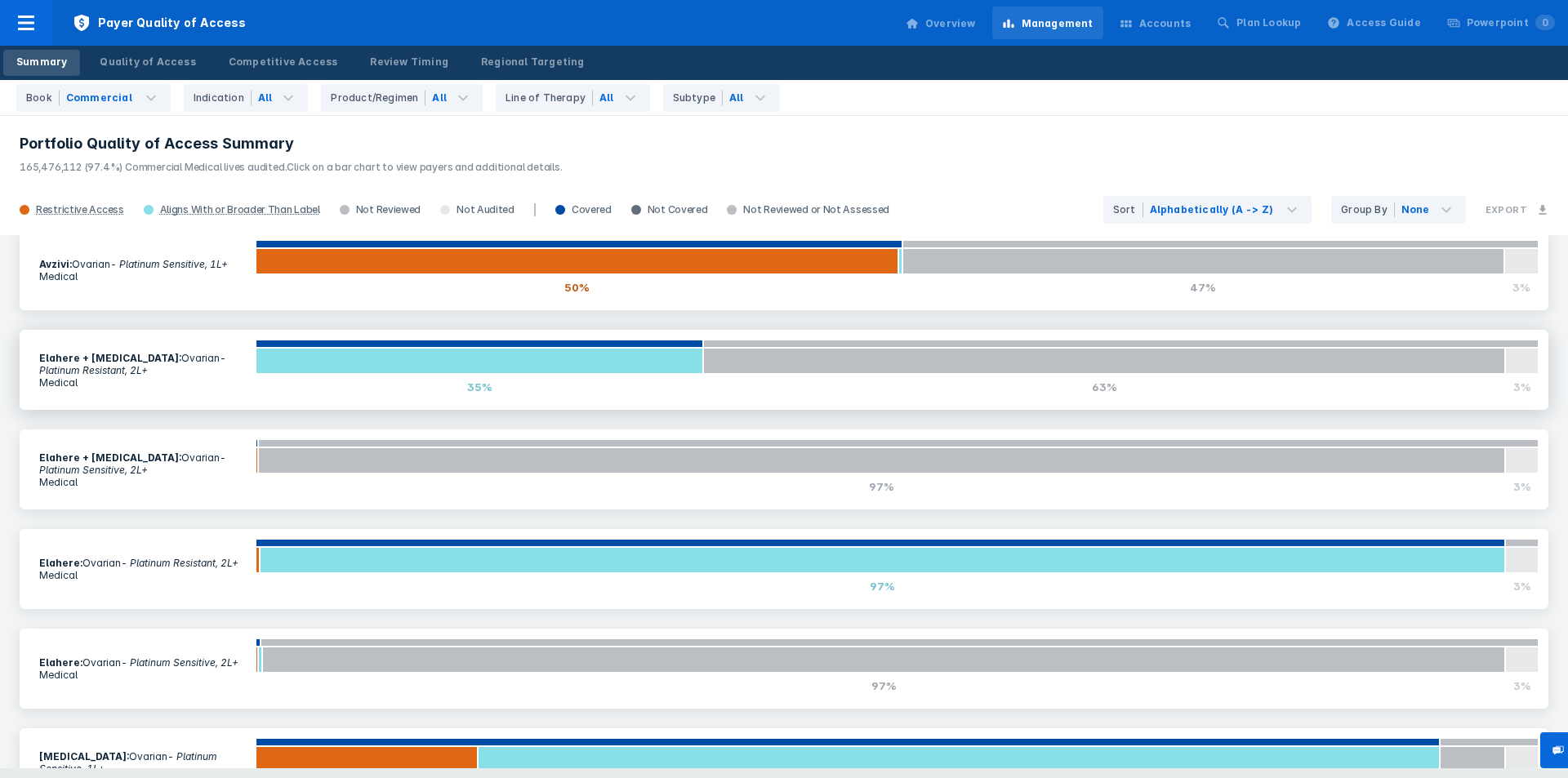 scroll, scrollTop: 327, scrollLeft: 0, axis: vertical 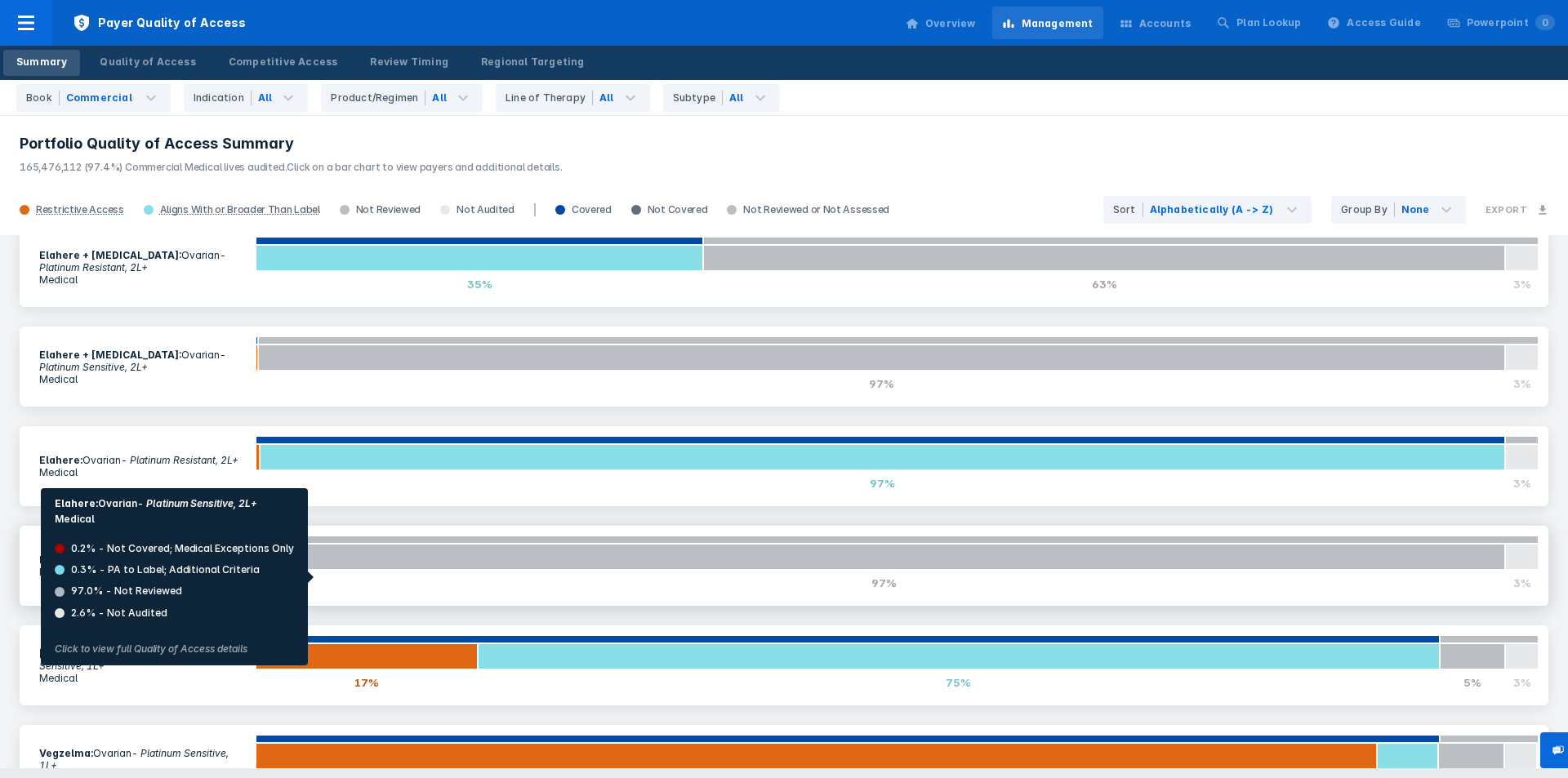click on "97%" at bounding box center (884, 583) 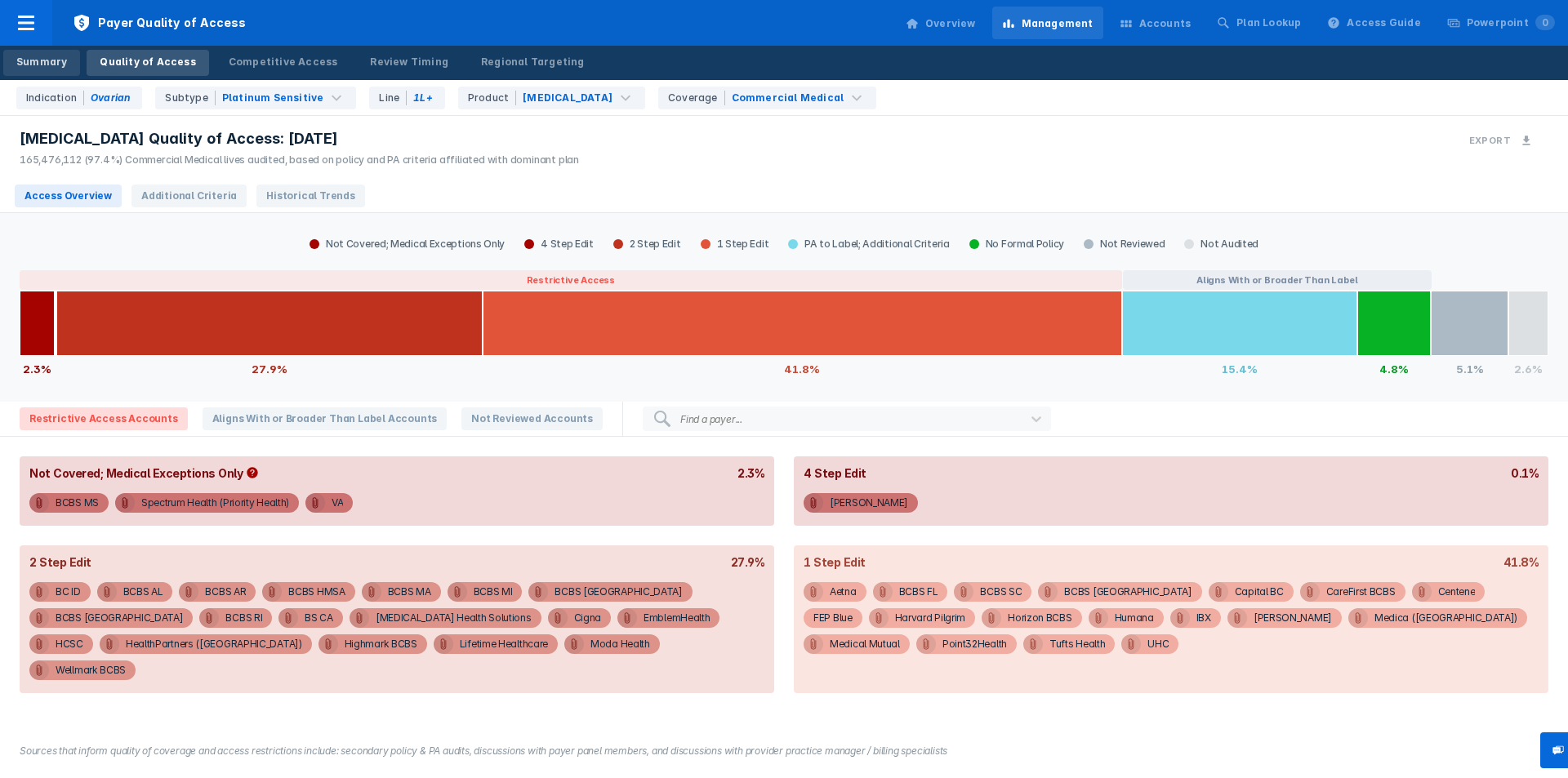 click on "Summary" at bounding box center [42, 63] 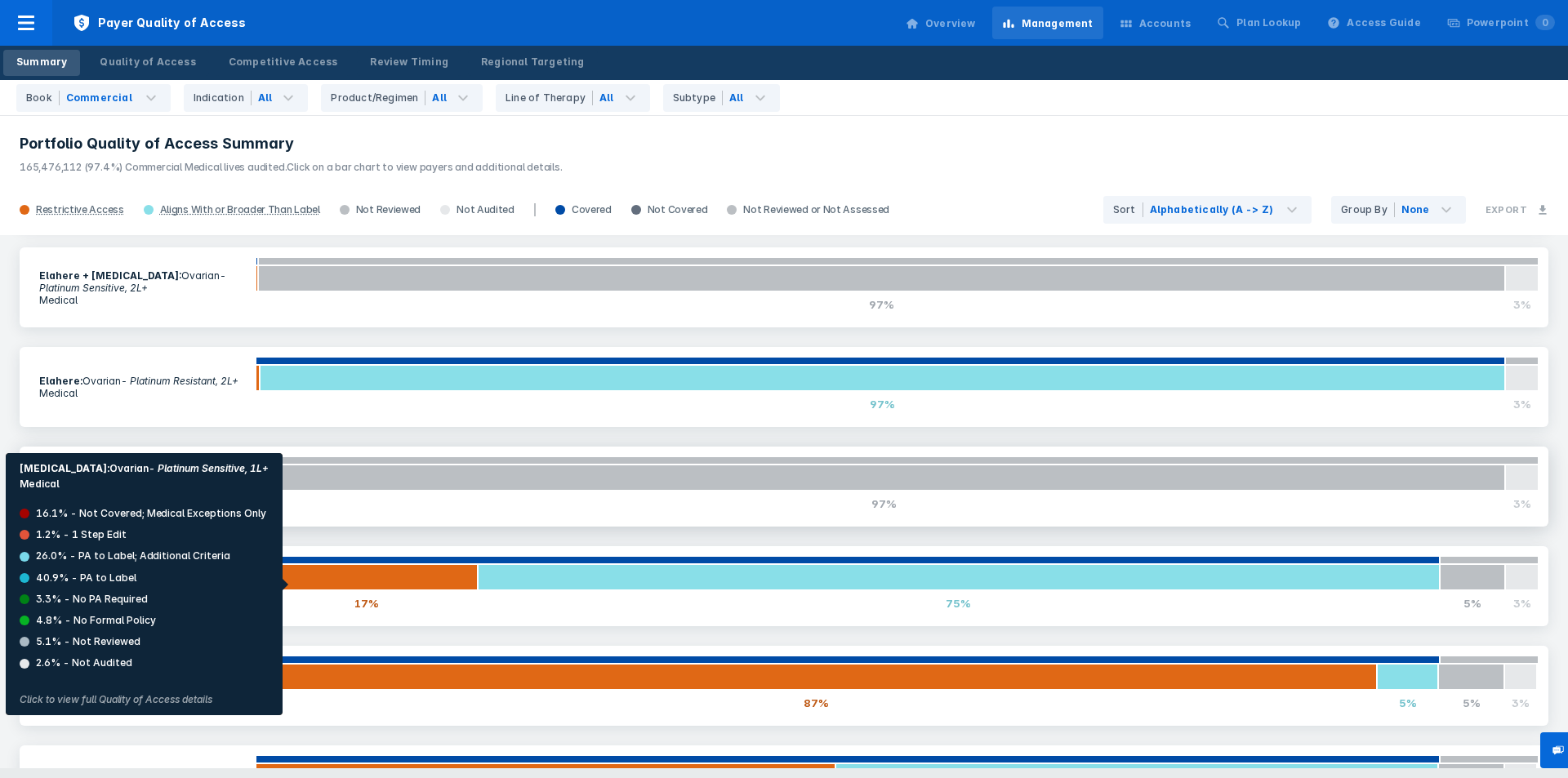 scroll, scrollTop: 408, scrollLeft: 0, axis: vertical 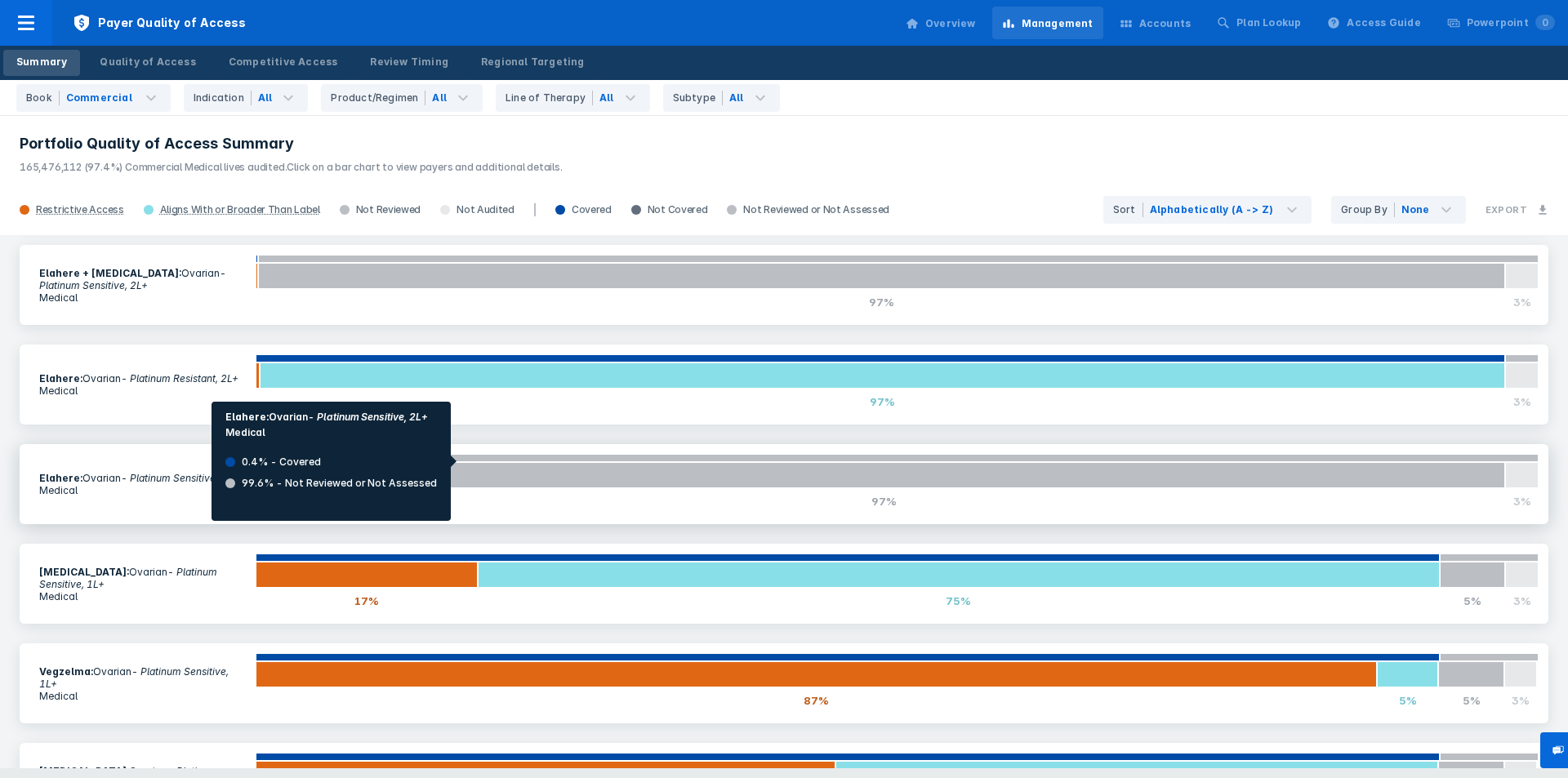click at bounding box center (899, 458) 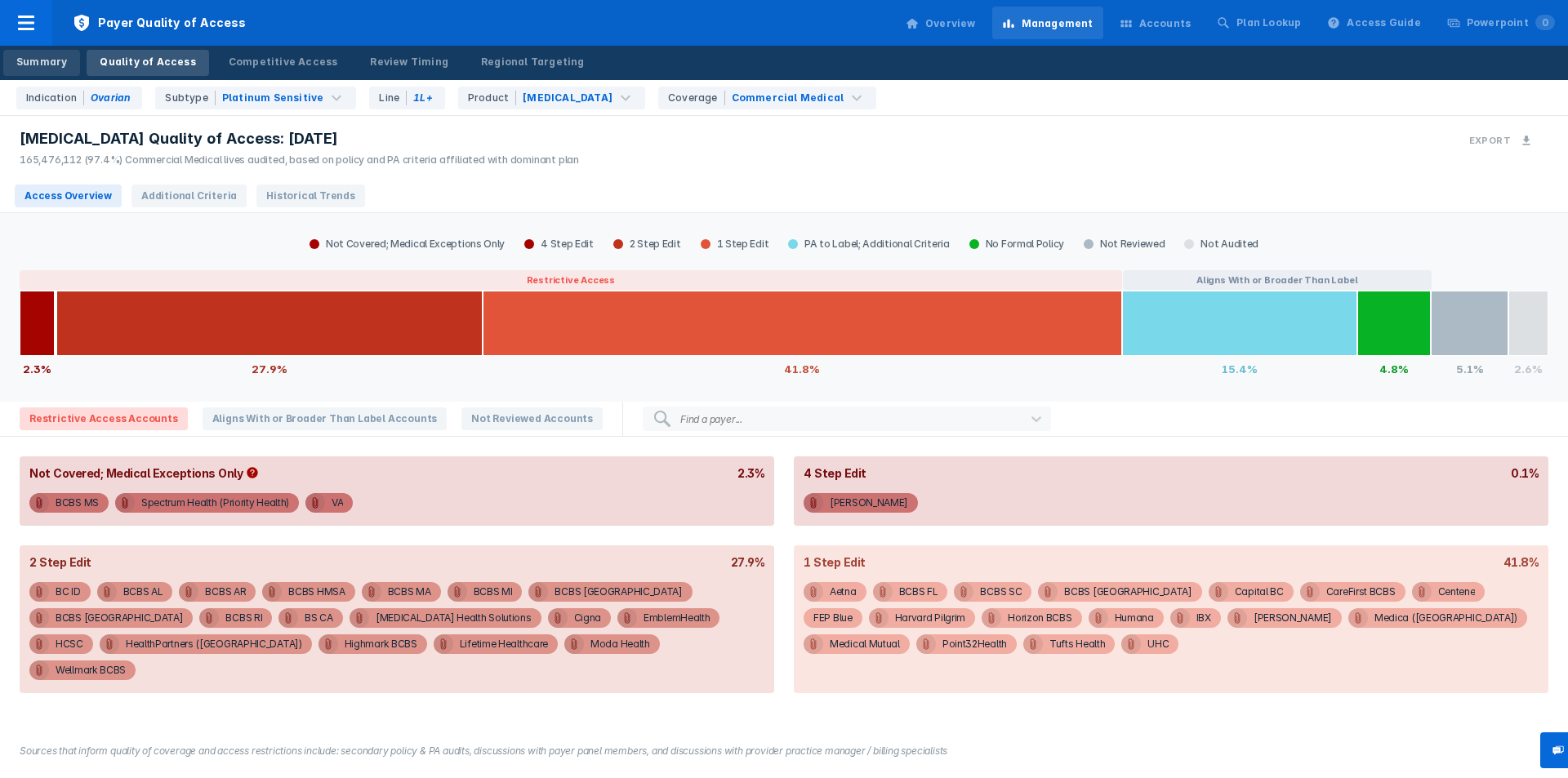 click on "Summary" at bounding box center [42, 62] 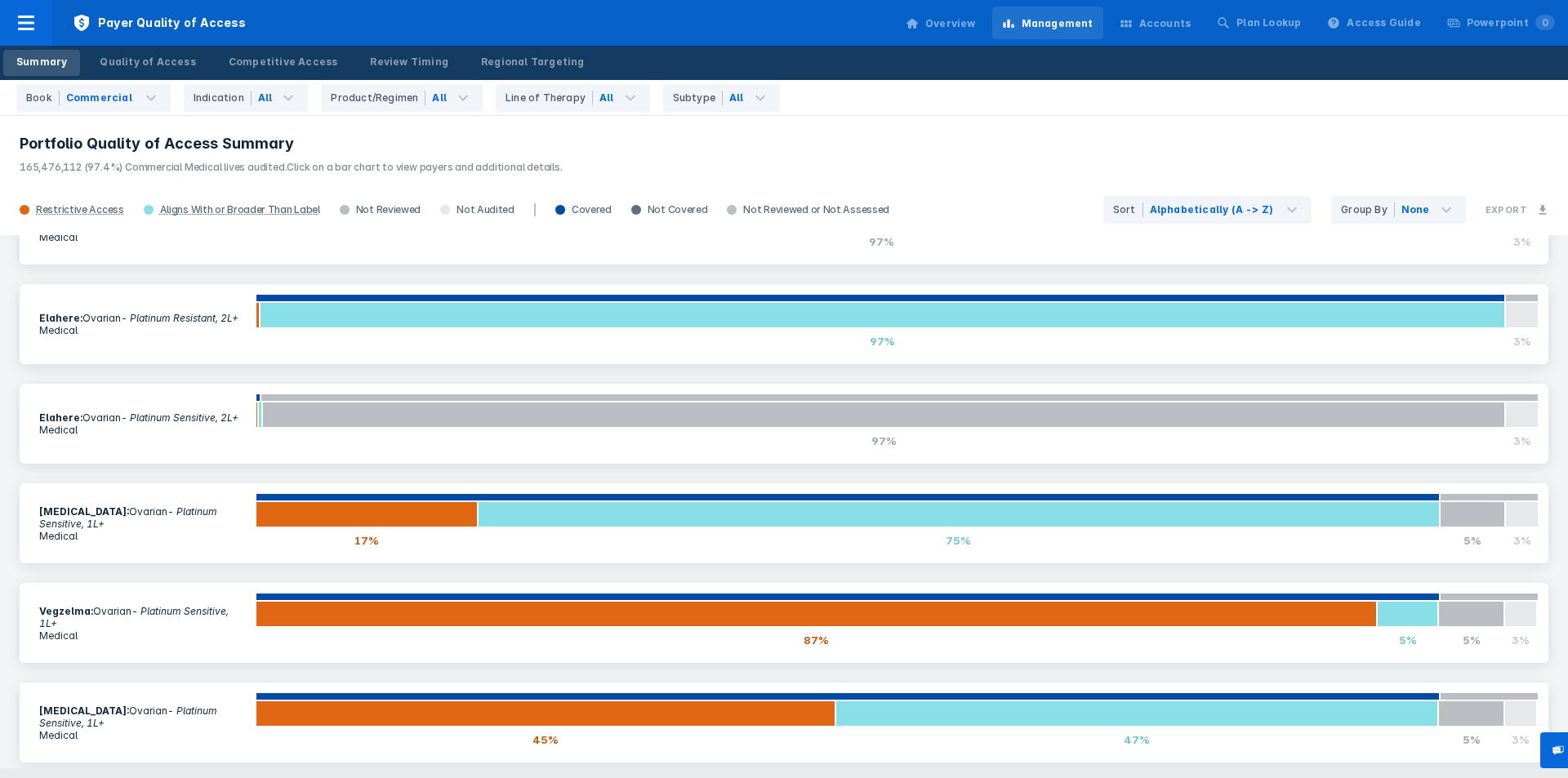 scroll, scrollTop: 482, scrollLeft: 0, axis: vertical 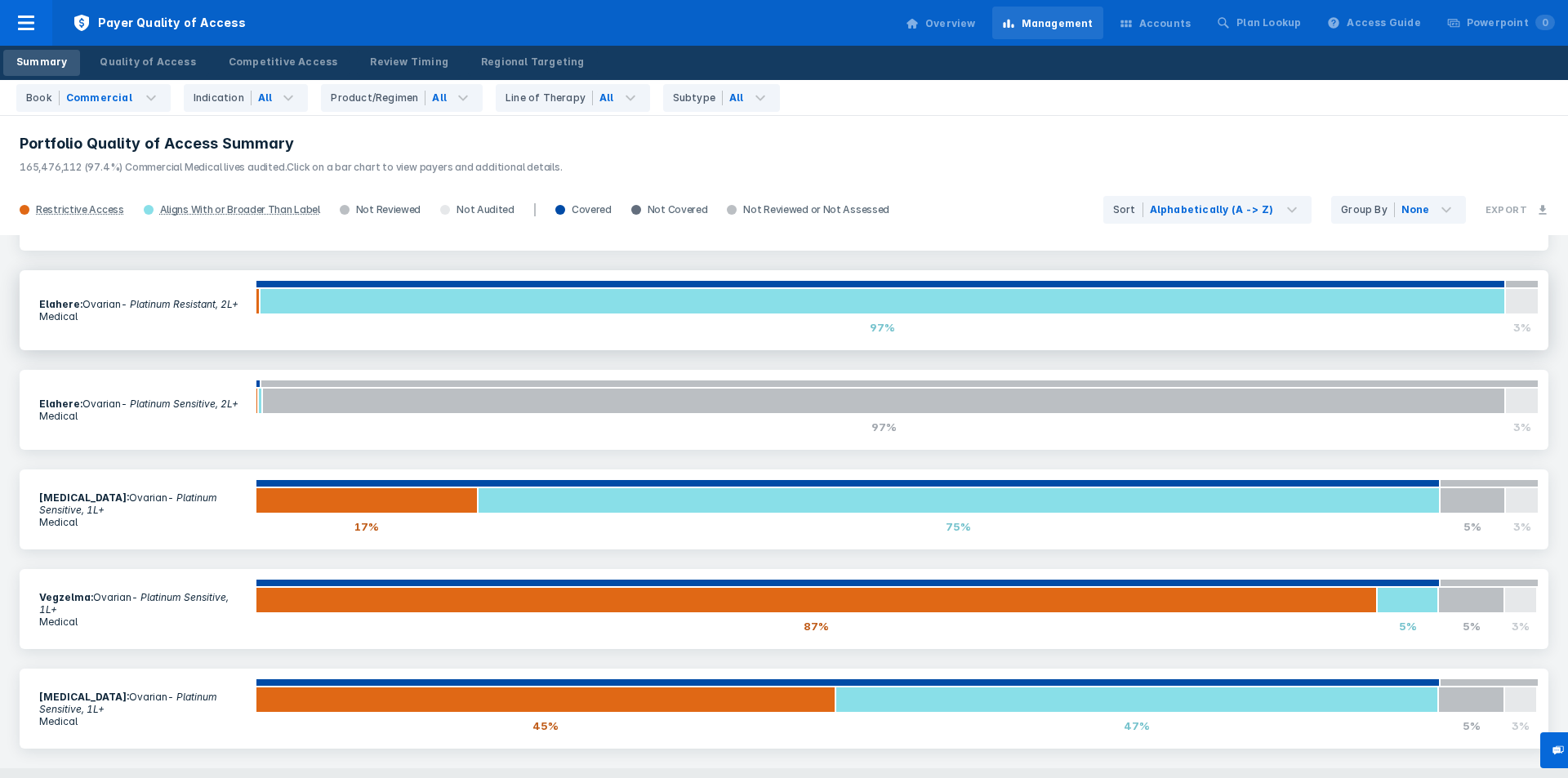 click on "Medical" at bounding box center (142, 316) 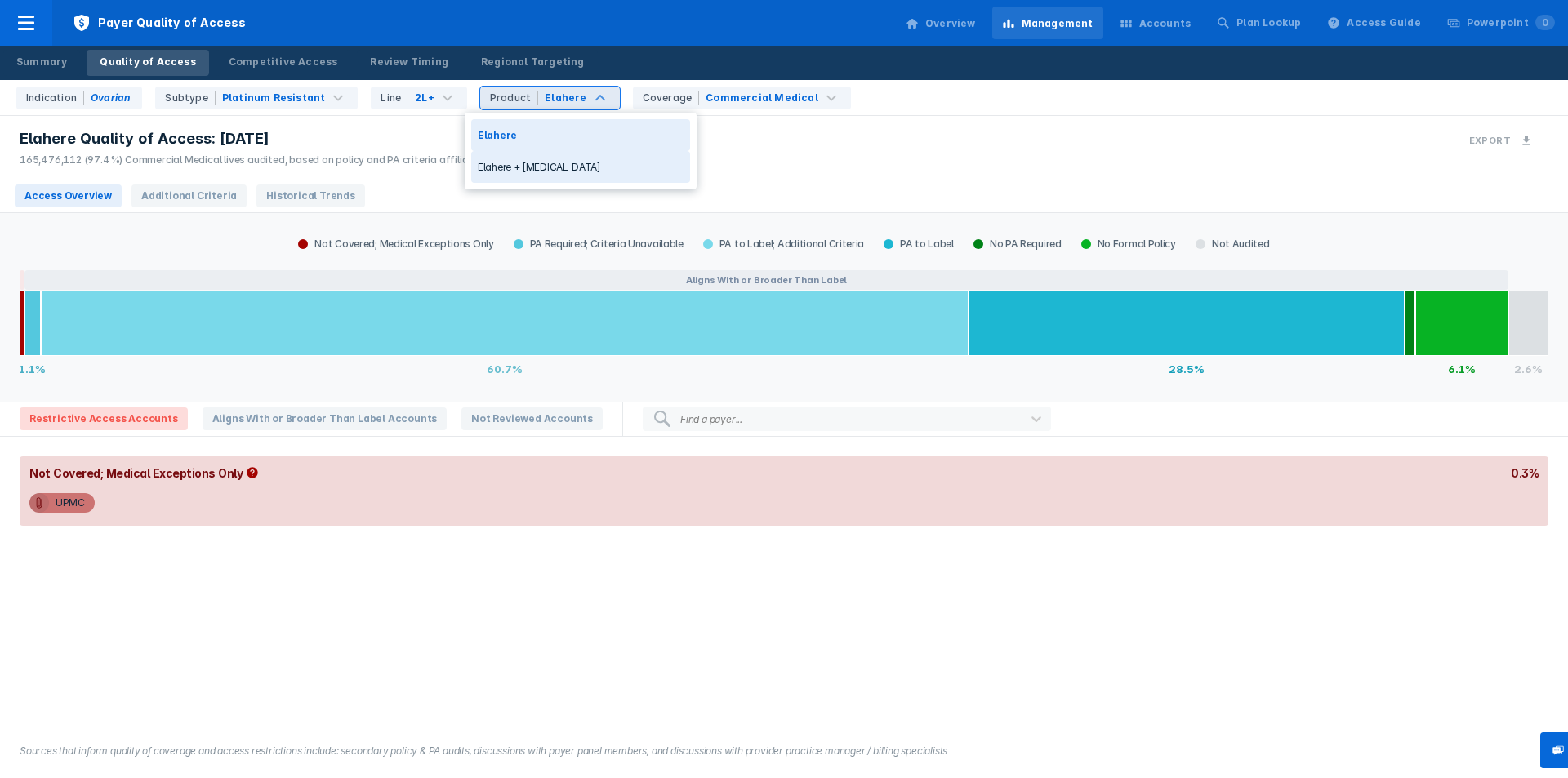 click on "Elahere + [MEDICAL_DATA]" at bounding box center [581, 167] 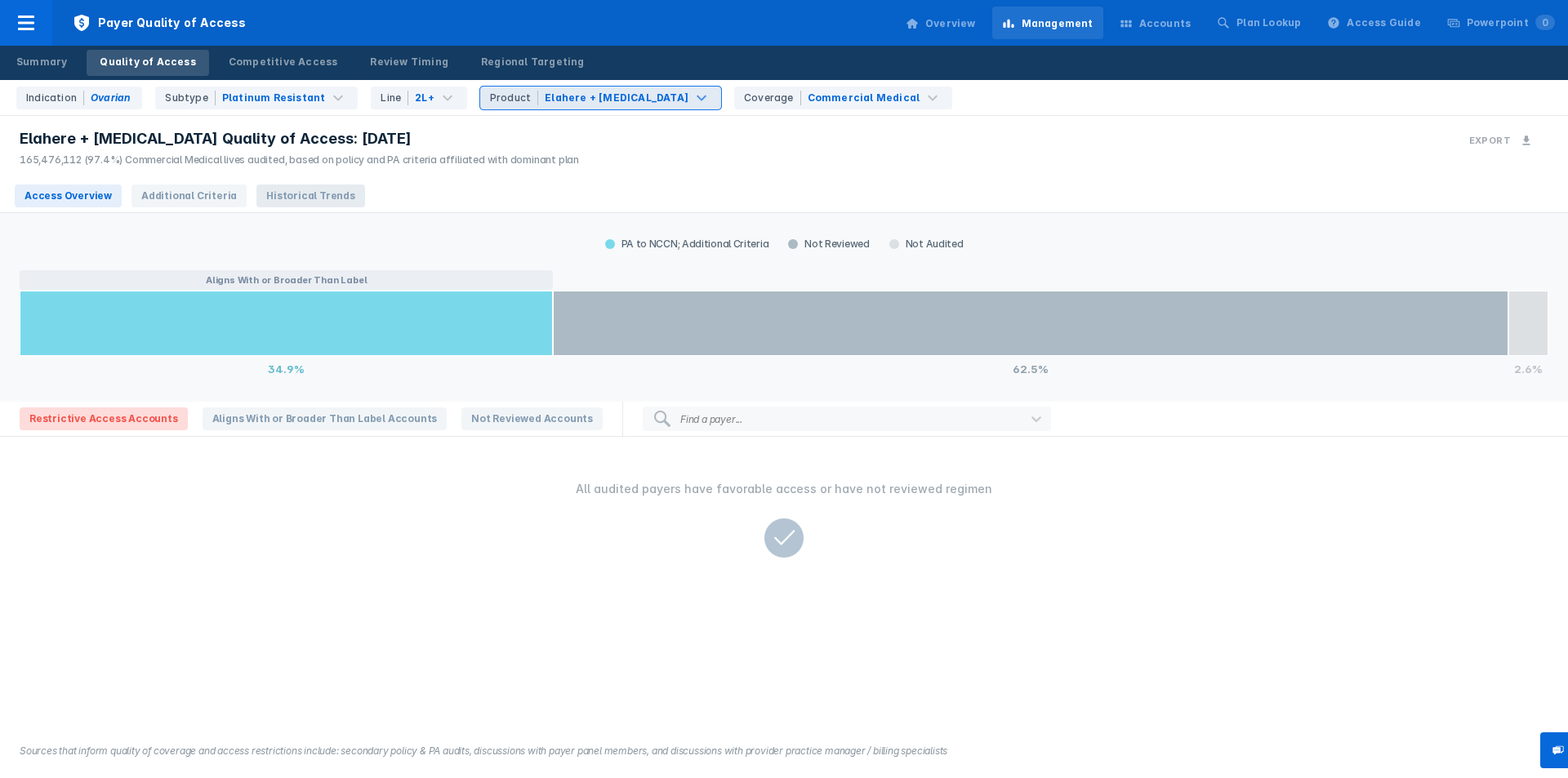 click on "Historical Trends" at bounding box center (310, 196) 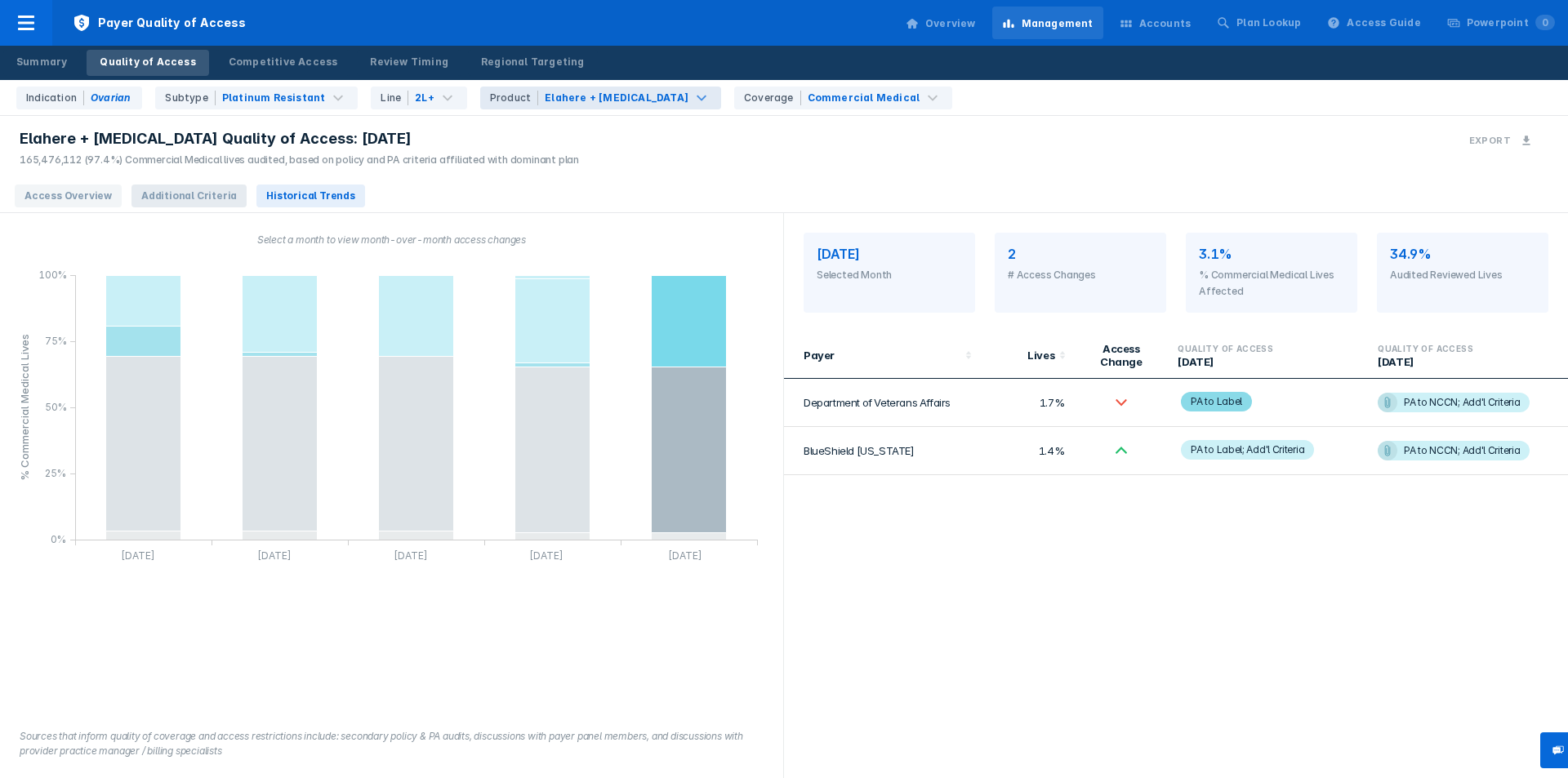 click on "Additional Criteria" at bounding box center (189, 196) 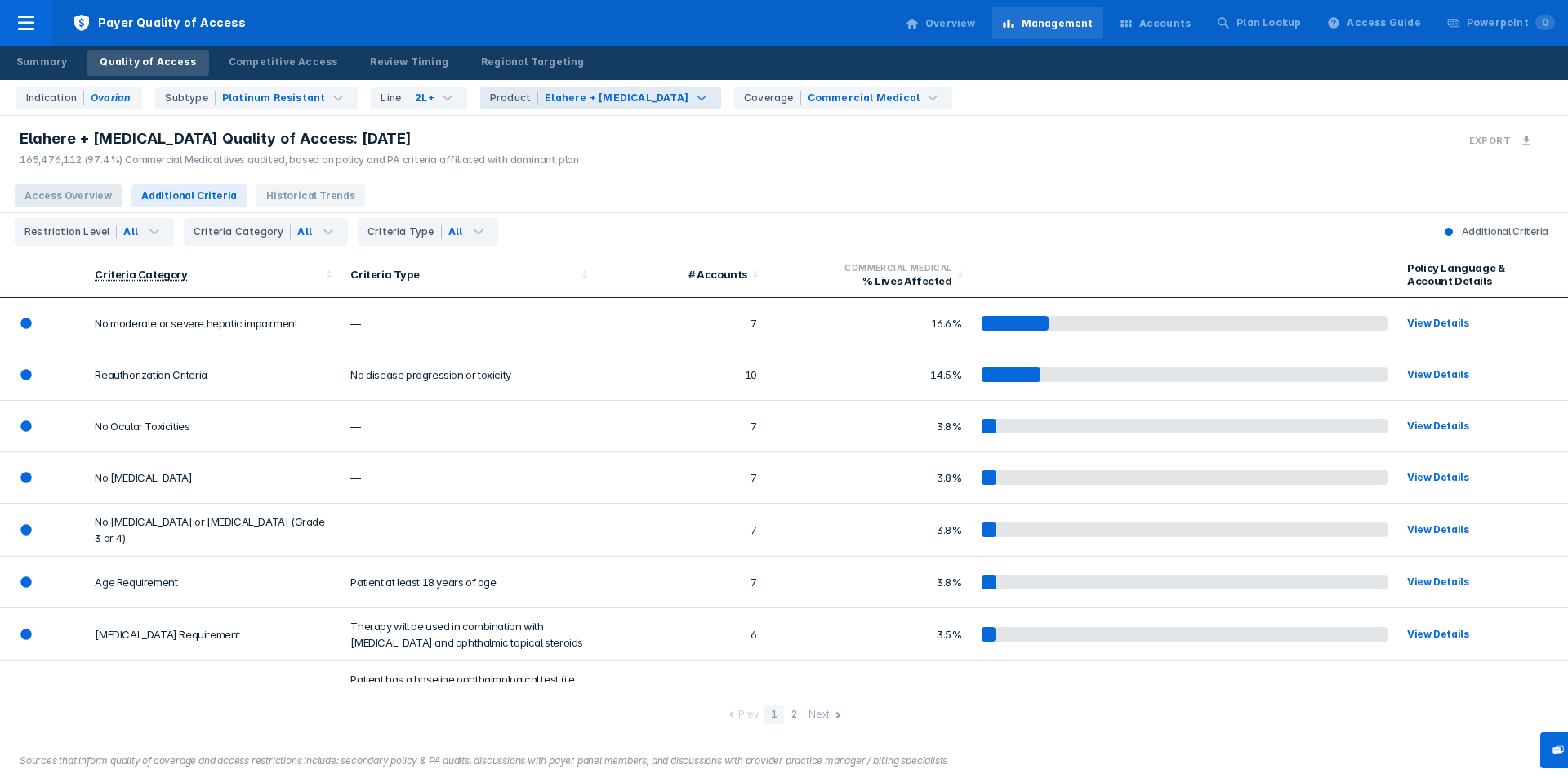 click on "Access Overview" at bounding box center [68, 196] 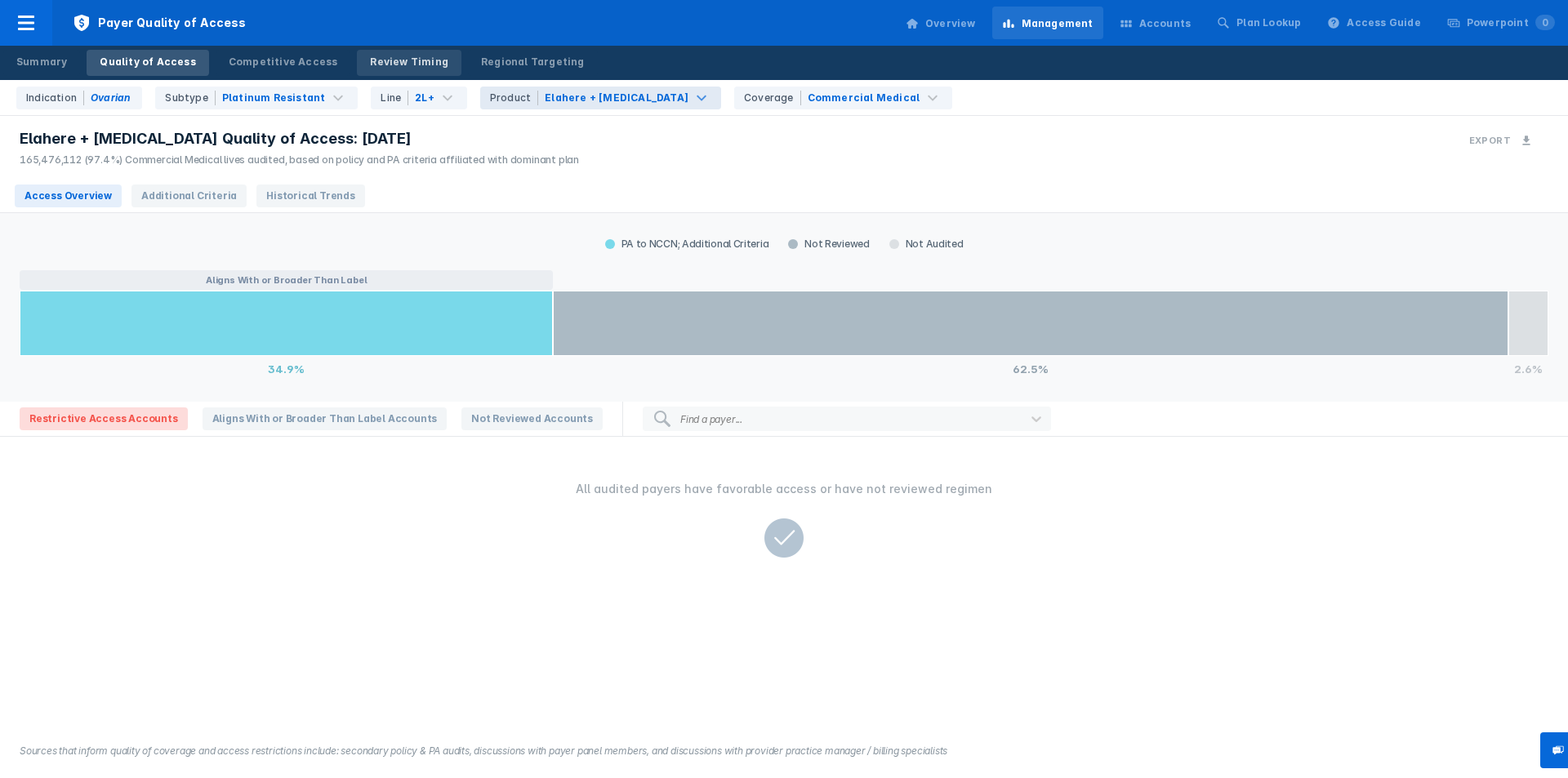 click on "Review Timing" at bounding box center [409, 63] 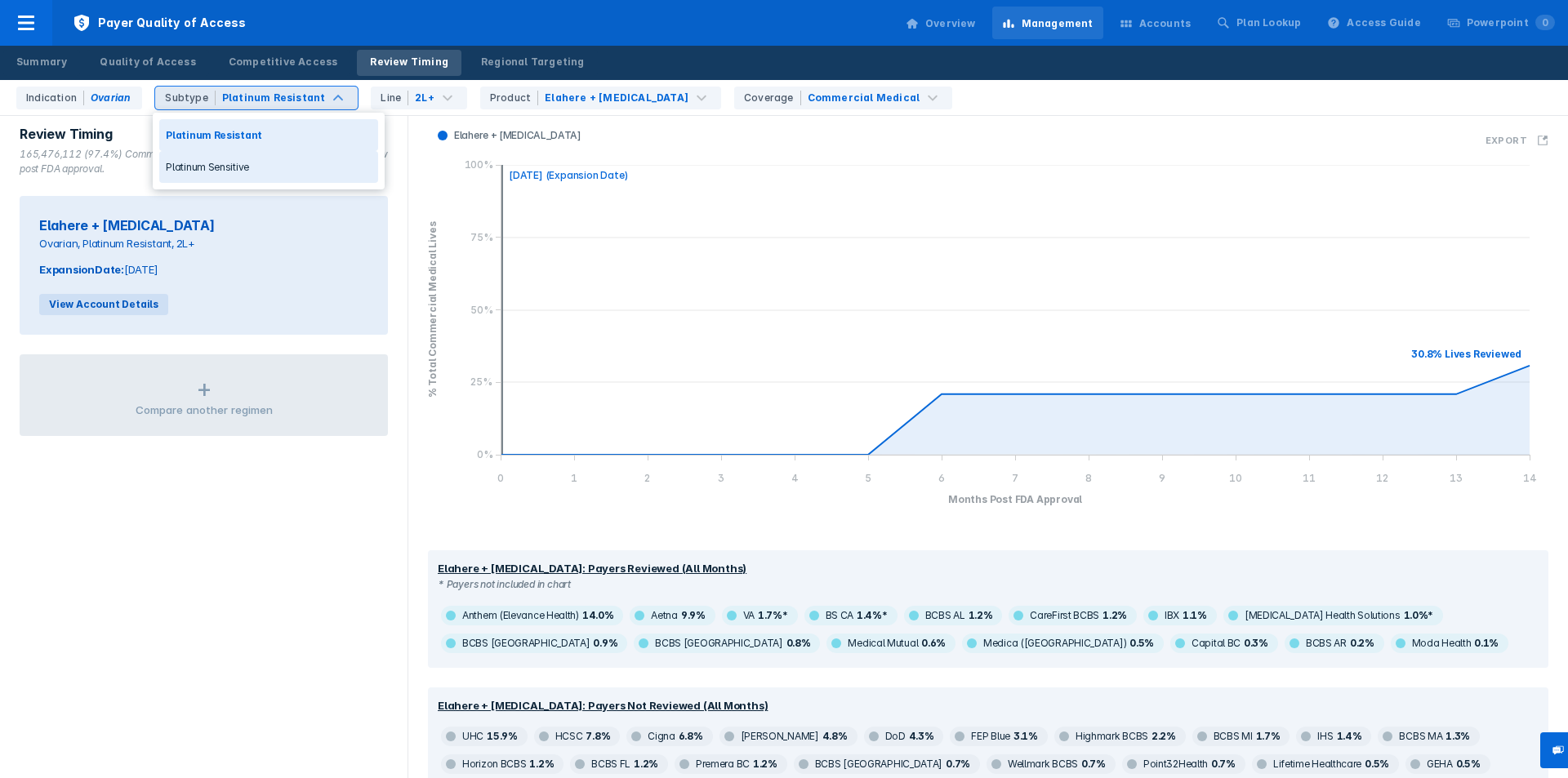click on "Platinum Sensitive" at bounding box center [269, 167] 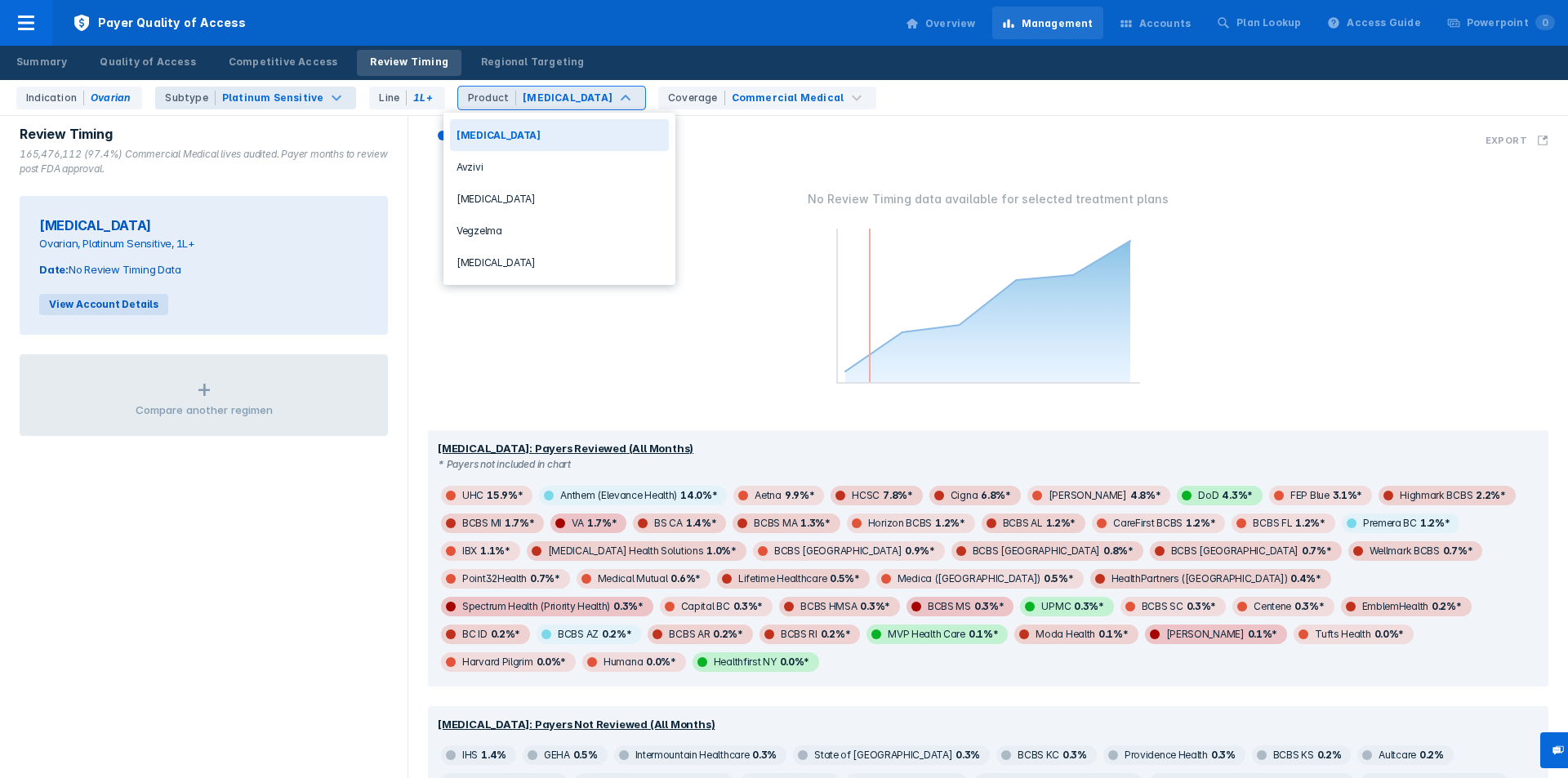 click on "[MEDICAL_DATA]" at bounding box center (568, 98) 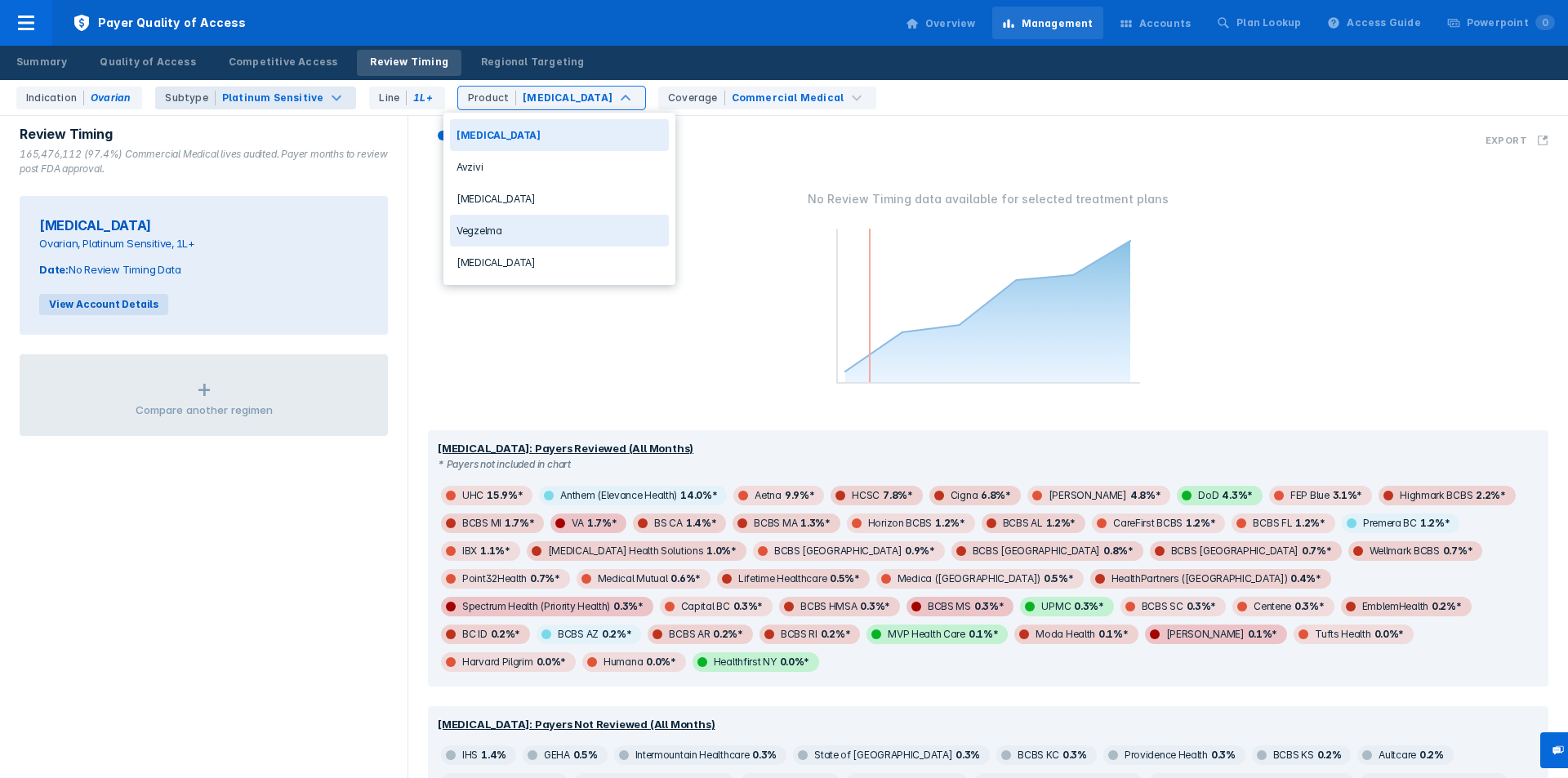 click on "No Review Timing data available for selected treatment plans" at bounding box center [988, 288] 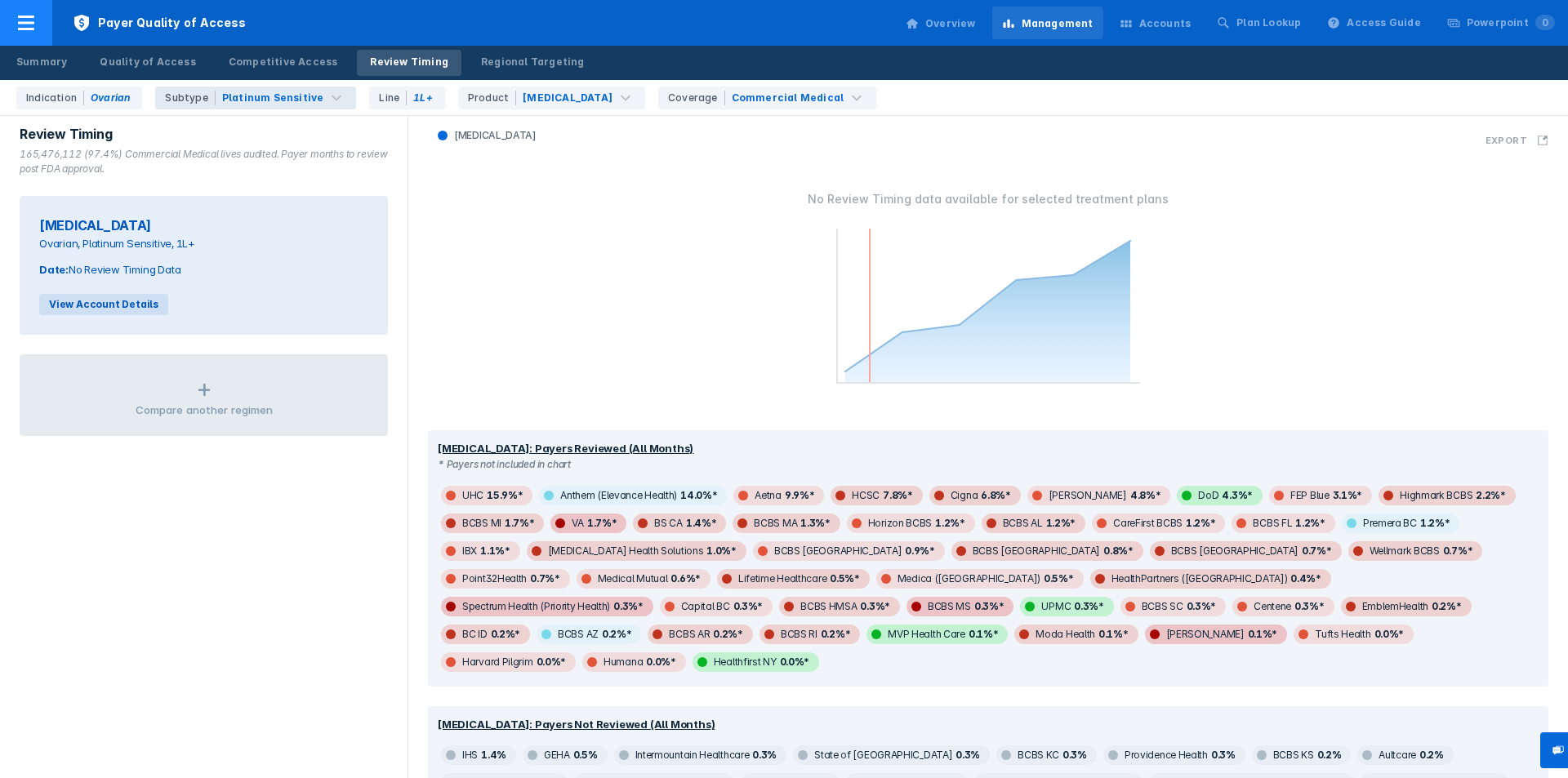 click on "Payer Quality of Access" at bounding box center [159, 23] 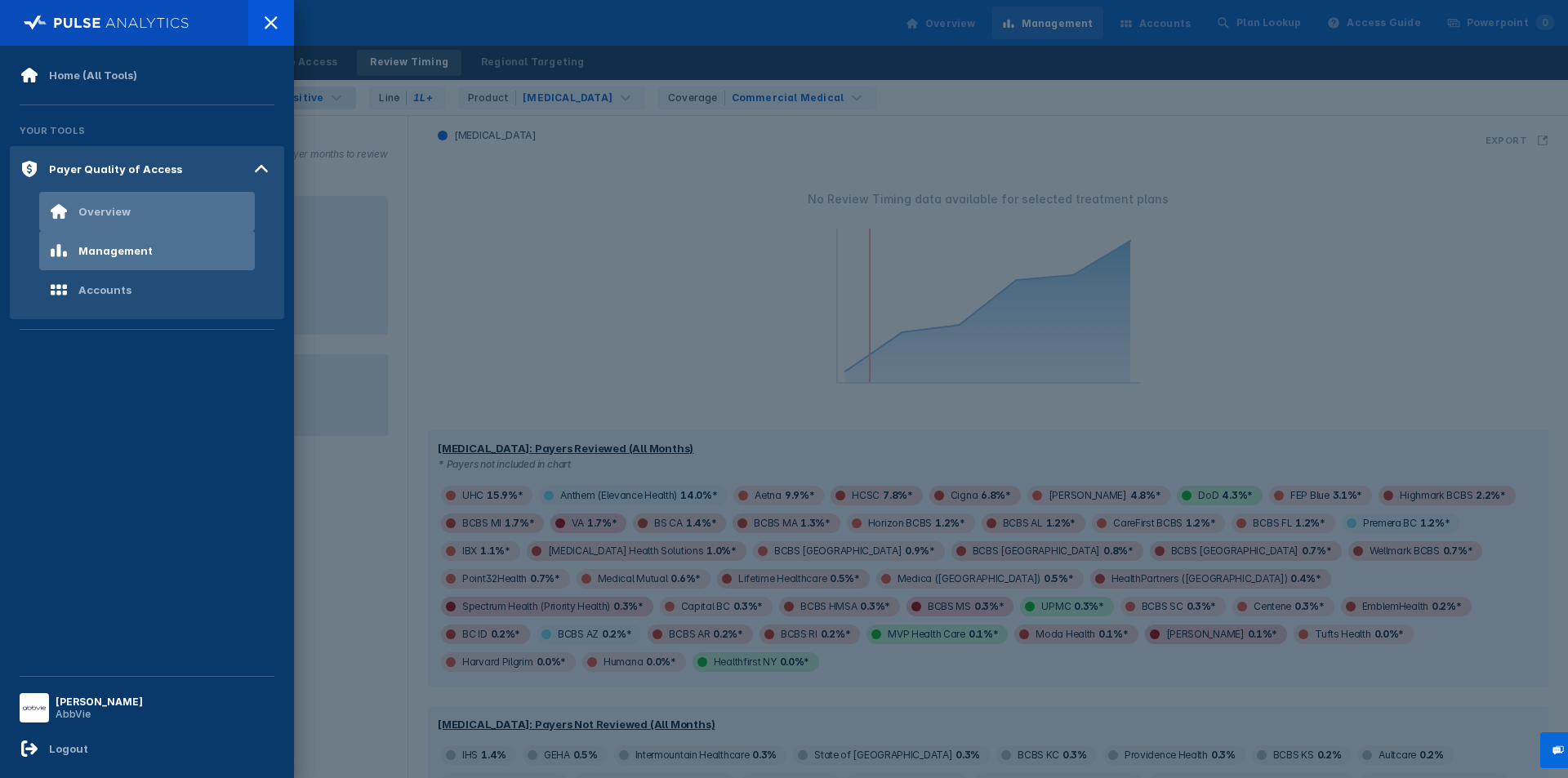 click on "Overview" at bounding box center (147, 211) 